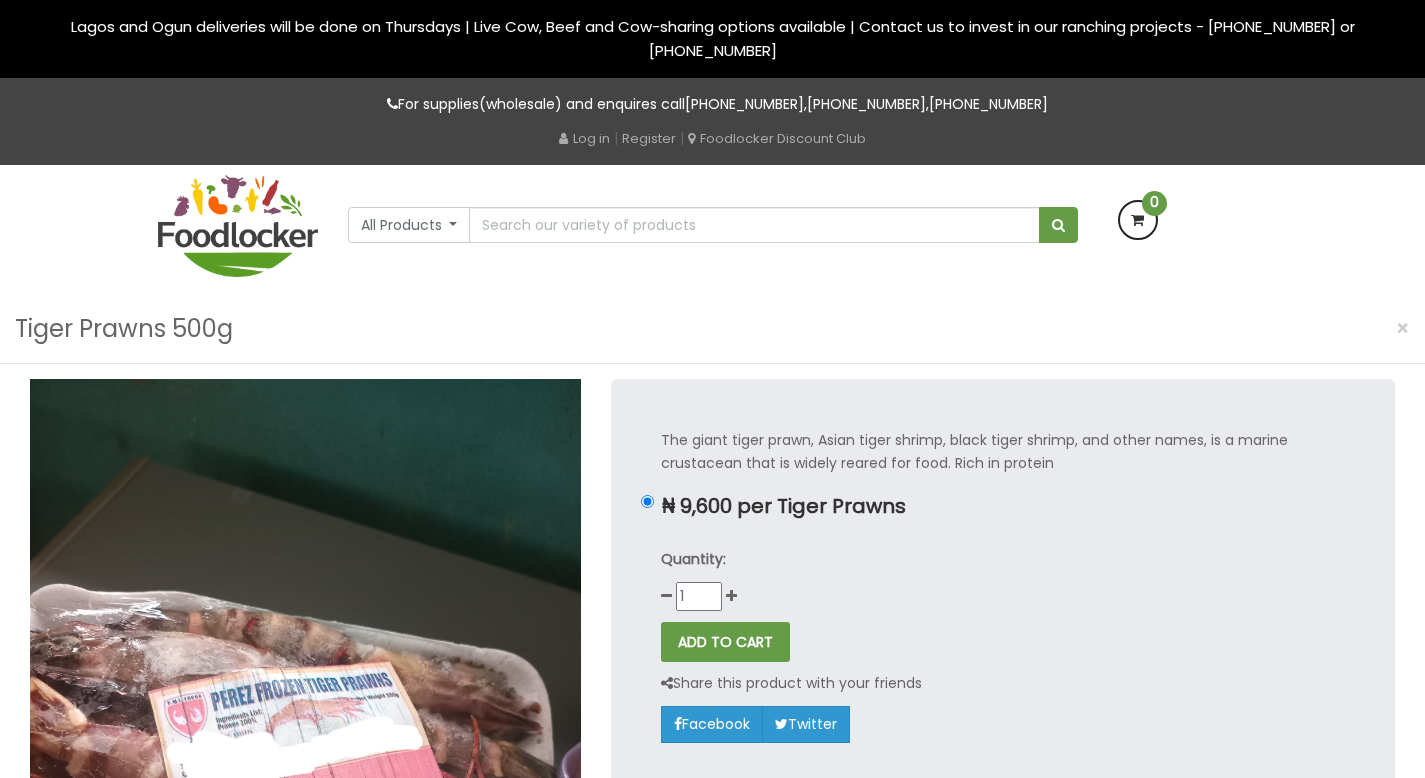 scroll, scrollTop: 0, scrollLeft: 0, axis: both 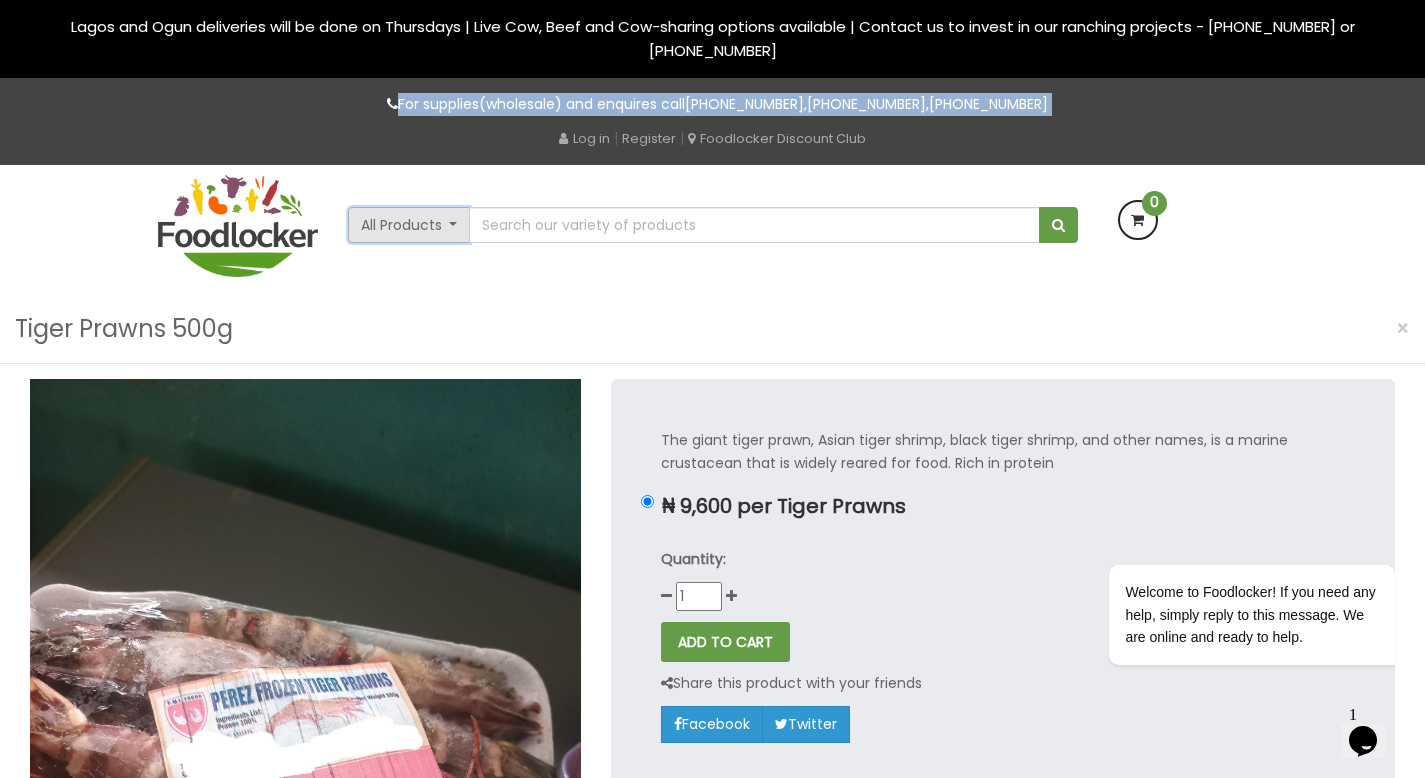 click on "All Products" at bounding box center [409, 225] 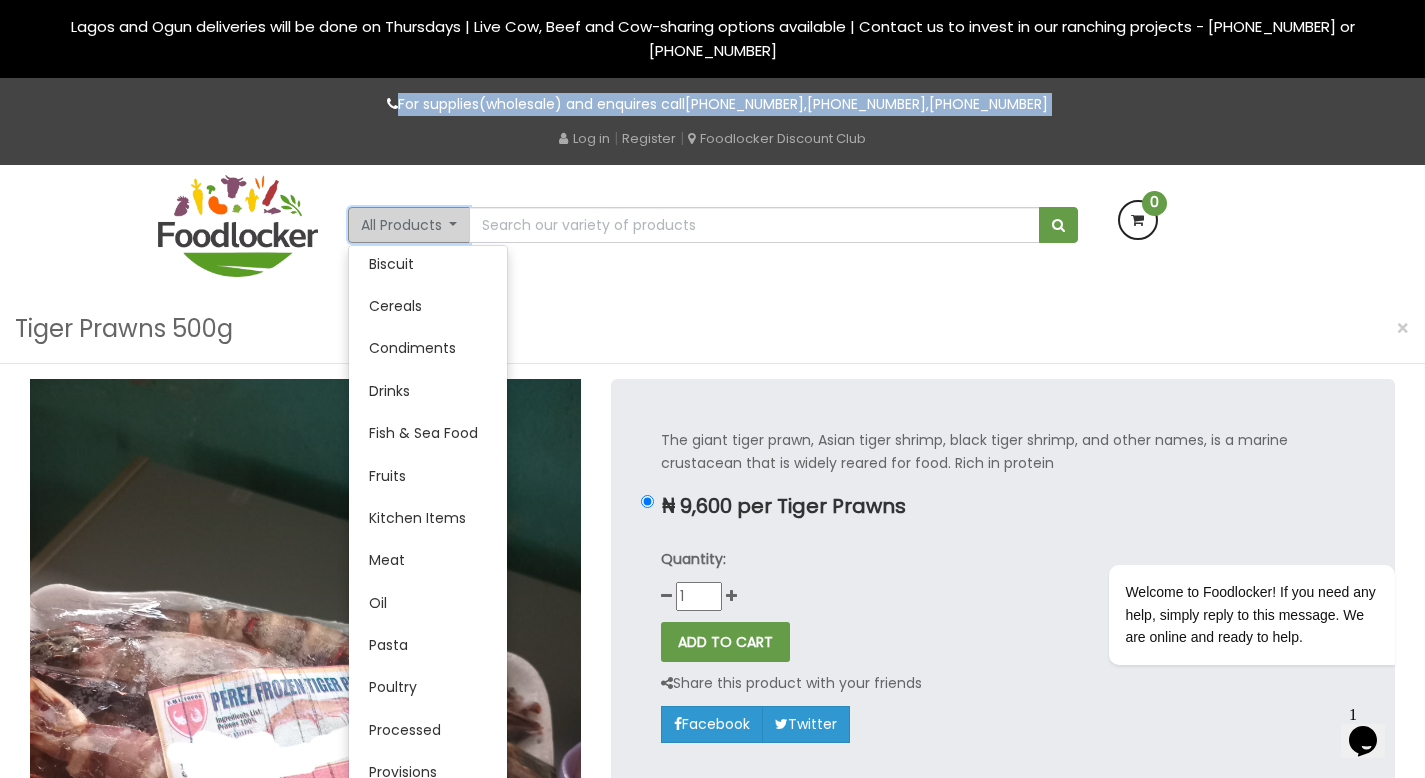 scroll, scrollTop: 137, scrollLeft: 0, axis: vertical 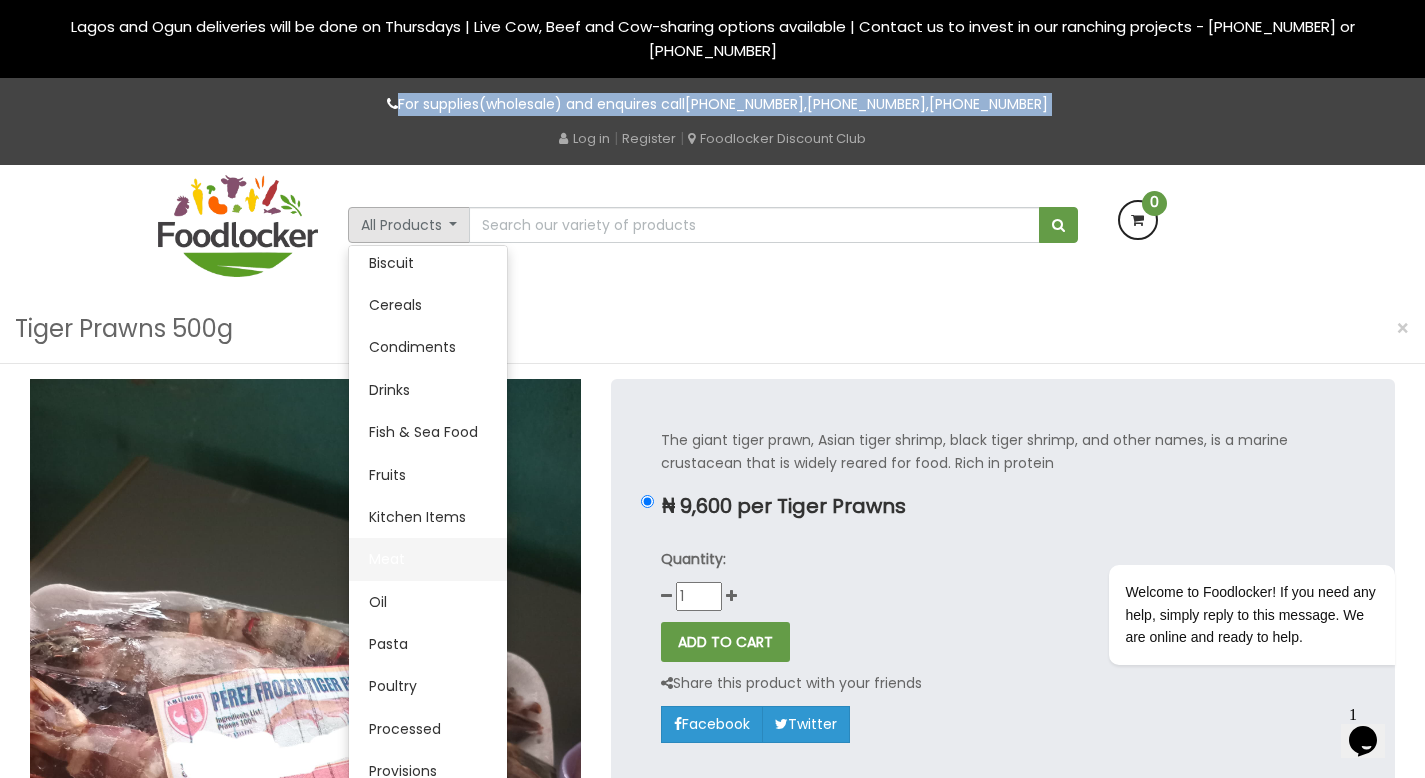 click on "Meat" at bounding box center (428, 559) 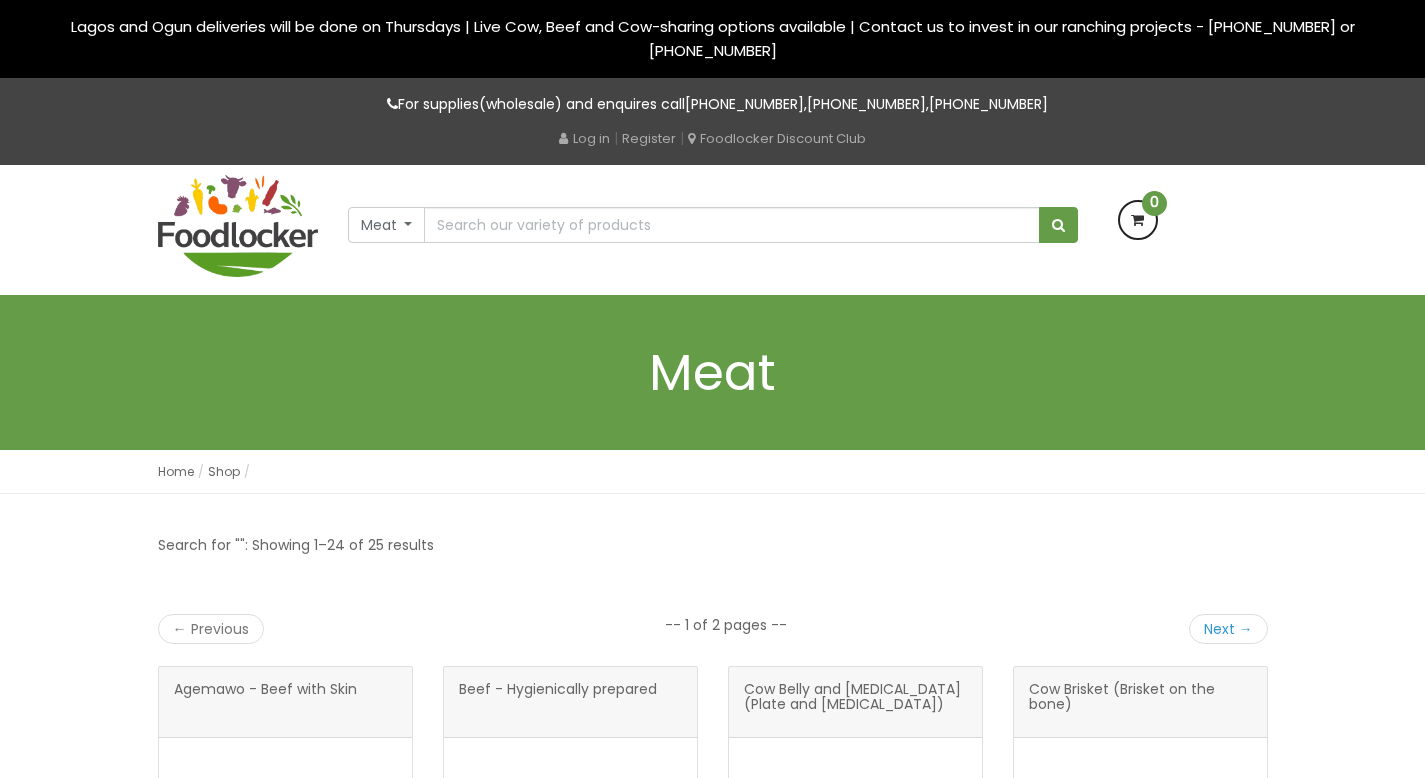 scroll, scrollTop: 0, scrollLeft: 0, axis: both 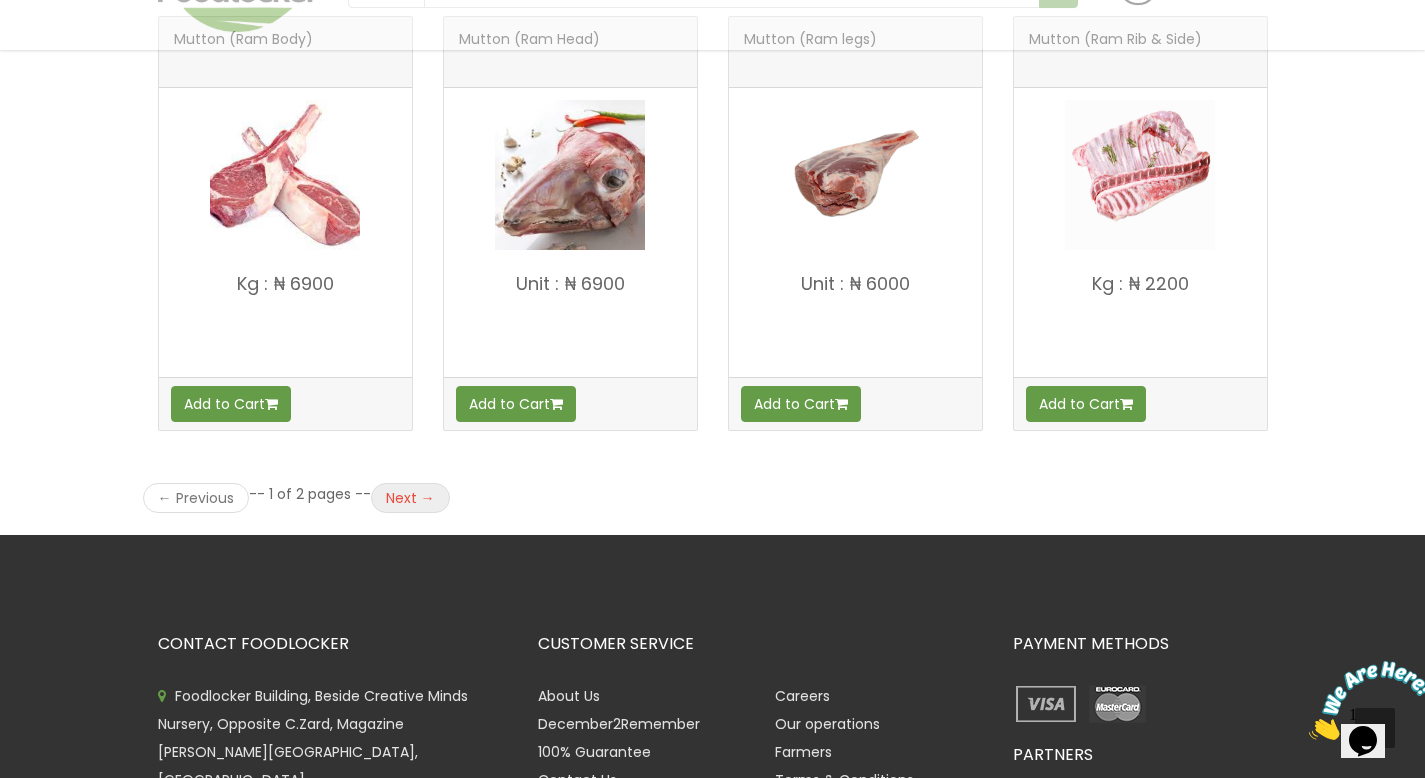 click on "Next →" at bounding box center (410, 498) 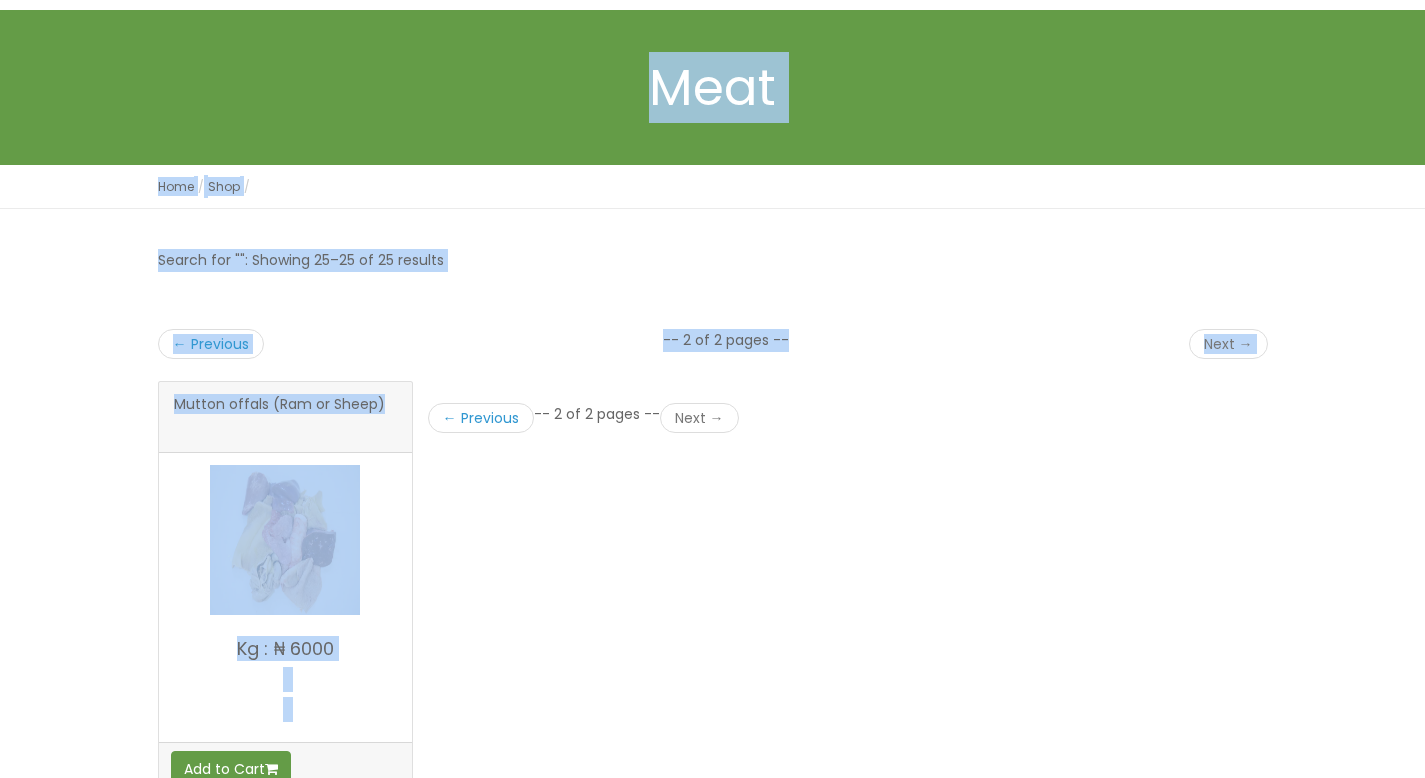 scroll, scrollTop: 0, scrollLeft: 0, axis: both 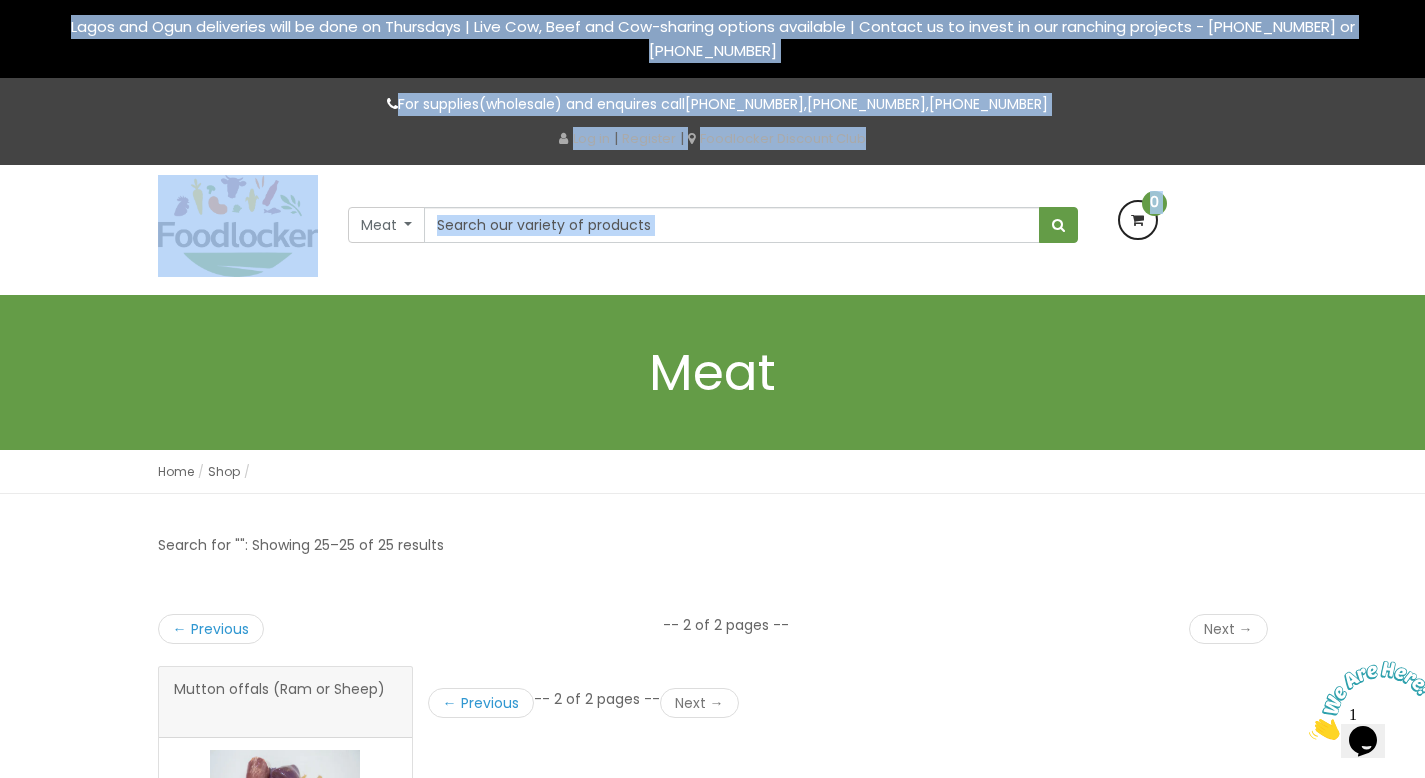 click on "Lagos and Ogun deliveries will be done on Thursdays | Live Cow, Beef and Cow-sharing options available | Contact us to invest in our ranching projects - +234 7081048597 or +234 8143642387
For supplies(wholesale) and enquires call
+234 903 1787 037
,                                                                  +234 814 364 2387
,                                                                  +234 908 1707 267" at bounding box center (712, 836) 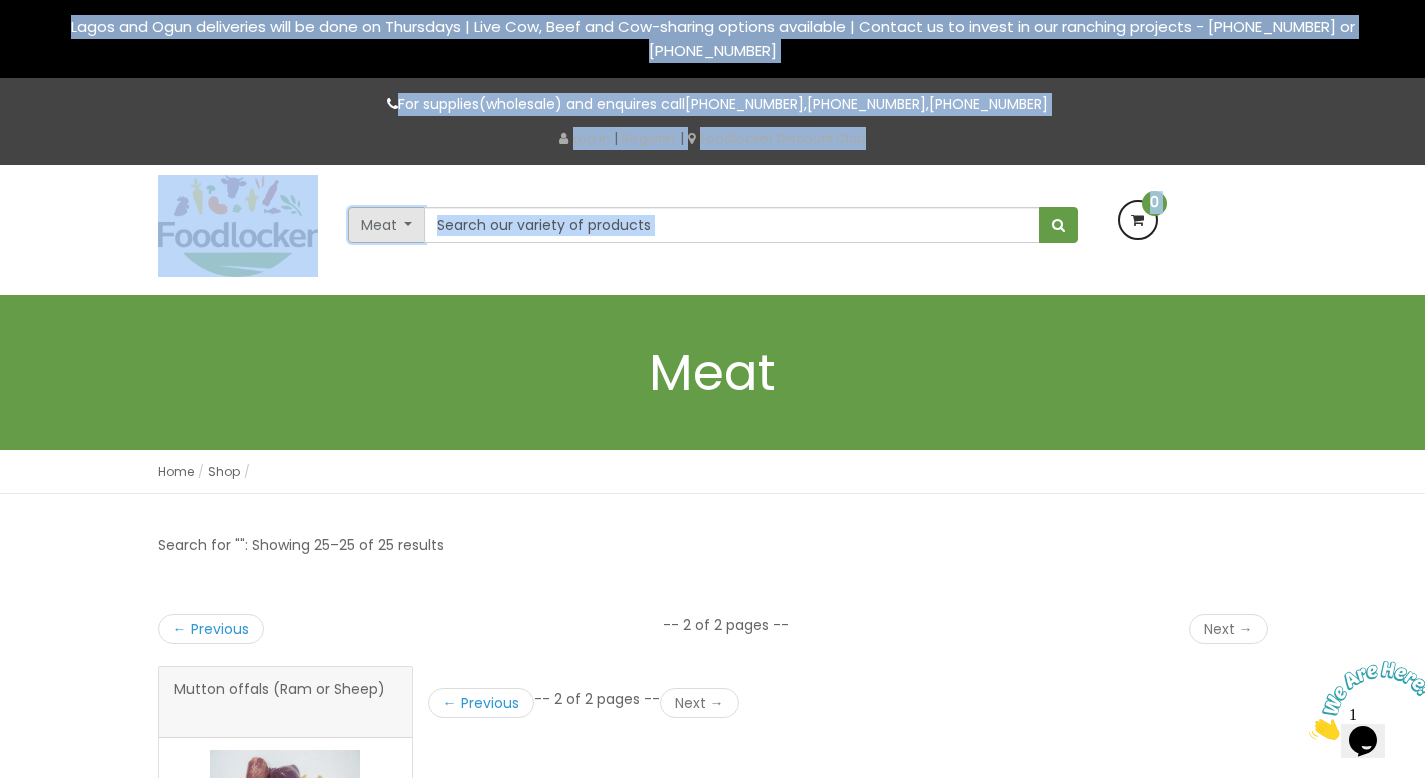 click on "Meat" at bounding box center (387, 225) 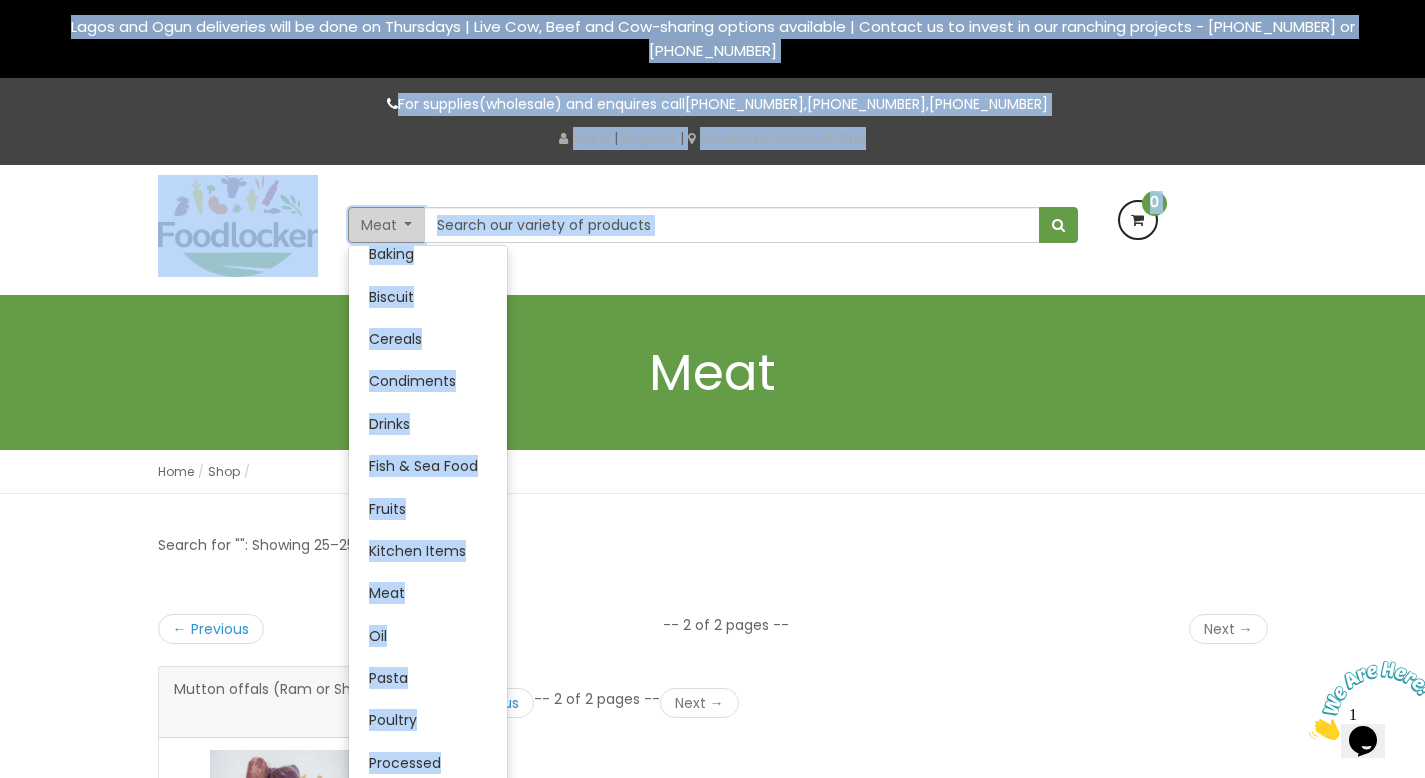 scroll, scrollTop: 359, scrollLeft: 0, axis: vertical 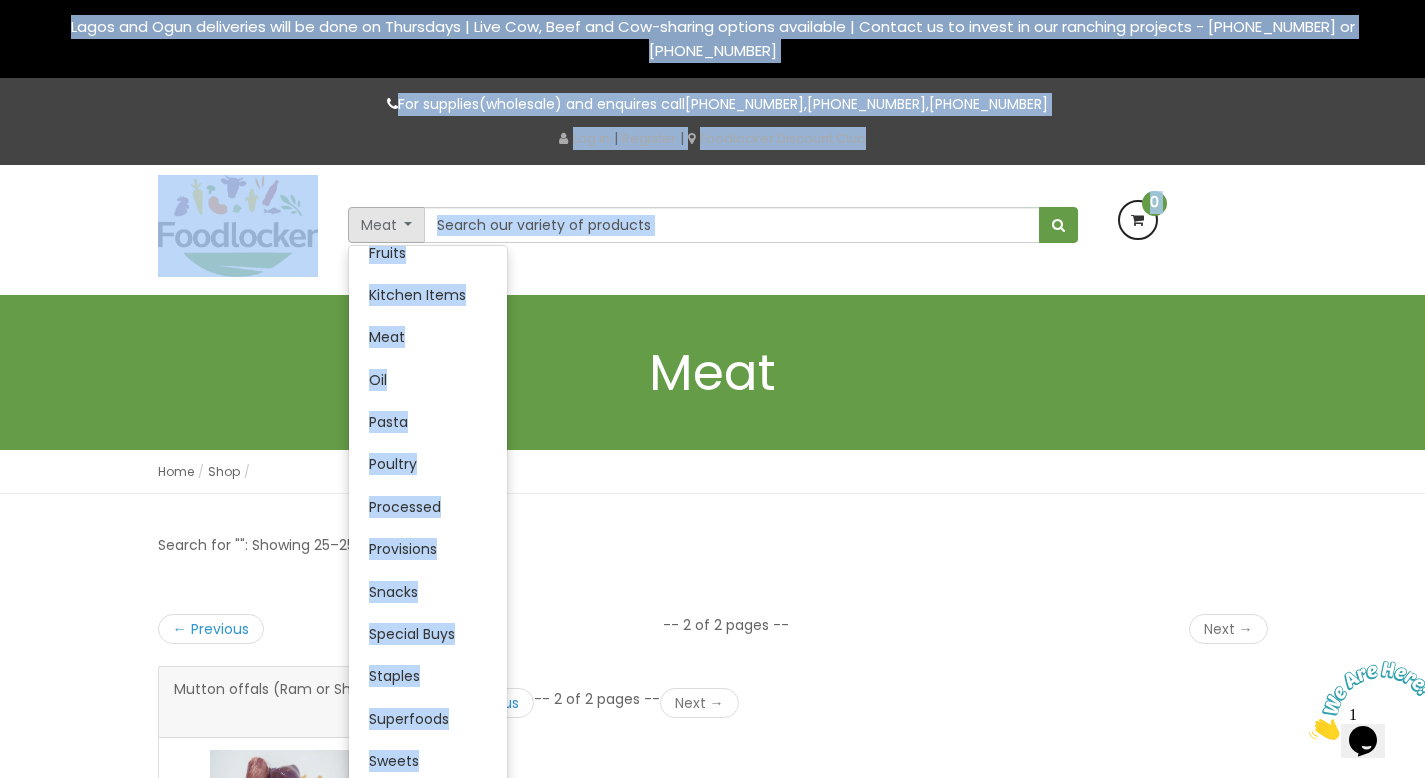click on "Meat
All Products
Baby Food
Baking Biscuit Cereals" at bounding box center [713, 230] 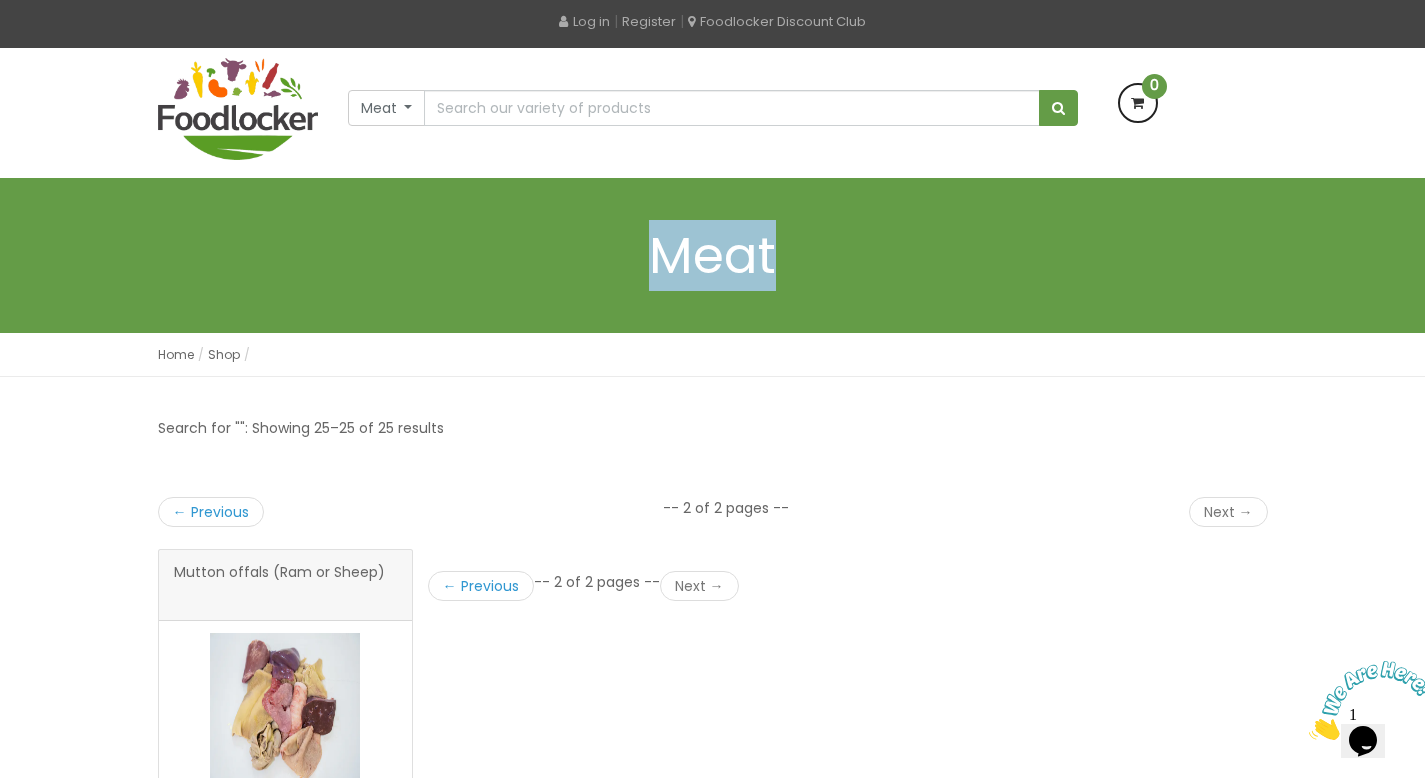 scroll, scrollTop: 128, scrollLeft: 0, axis: vertical 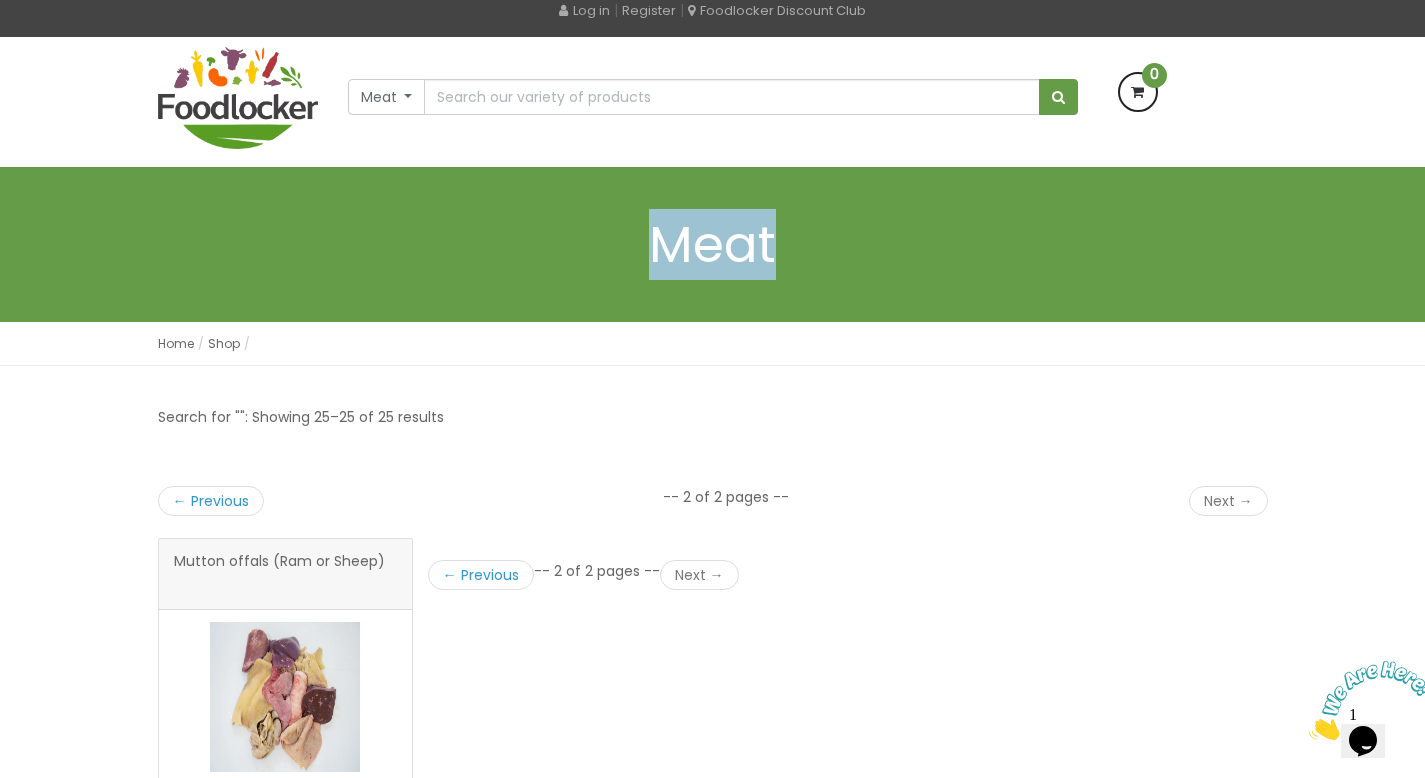 drag, startPoint x: 1439, startPoint y: 172, endPoint x: 1431, endPoint y: 239, distance: 67.47592 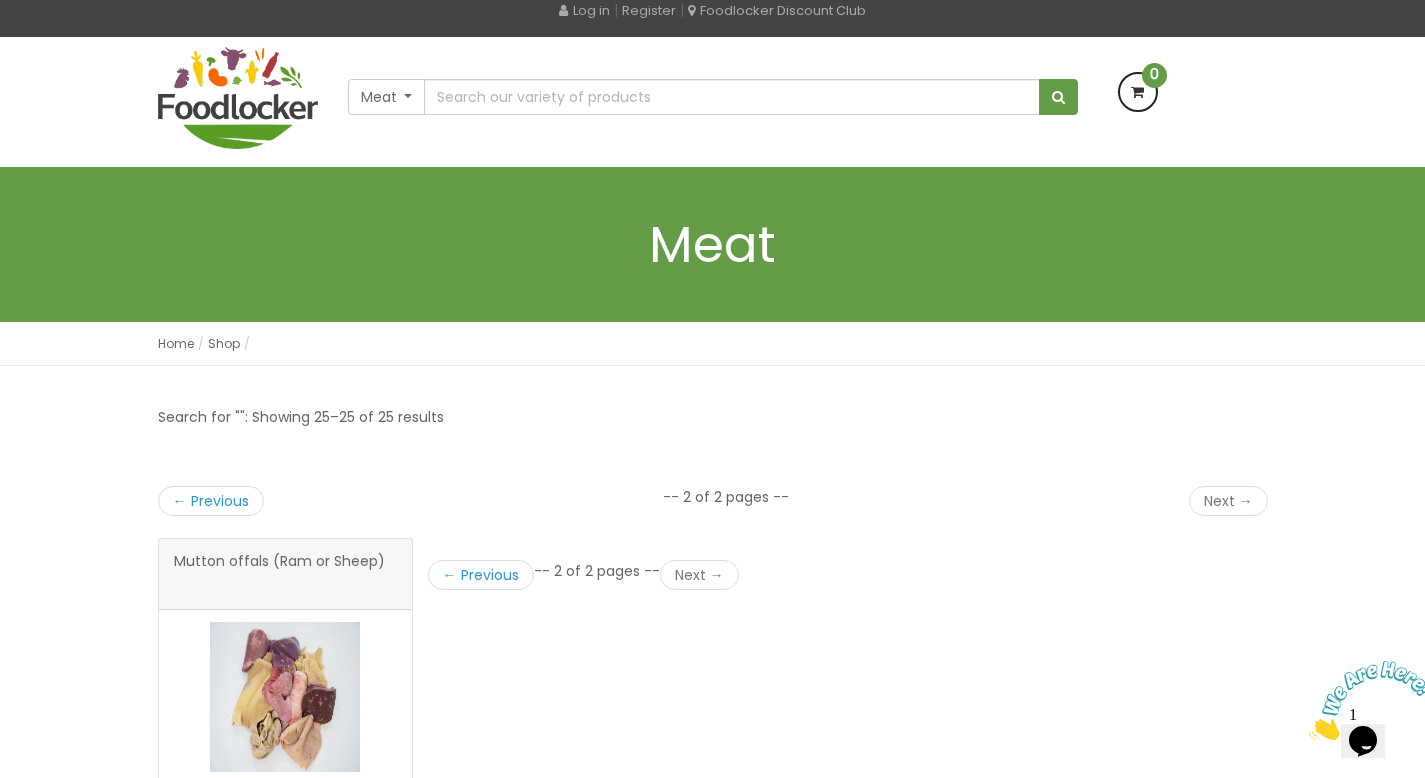click on "Meat
All Products
Baby Food
Baking Biscuit Cereals" at bounding box center (713, 102) 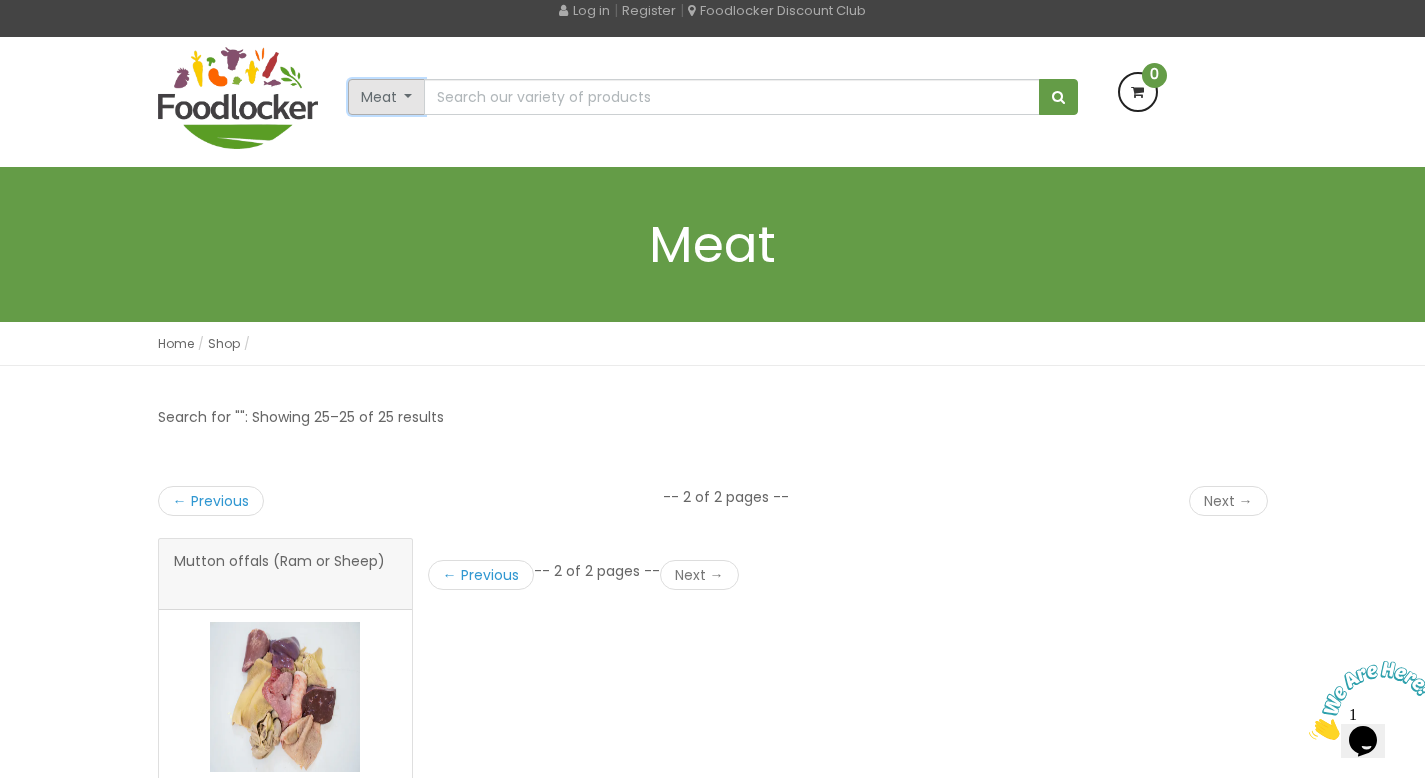 click on "Meat" at bounding box center (387, 97) 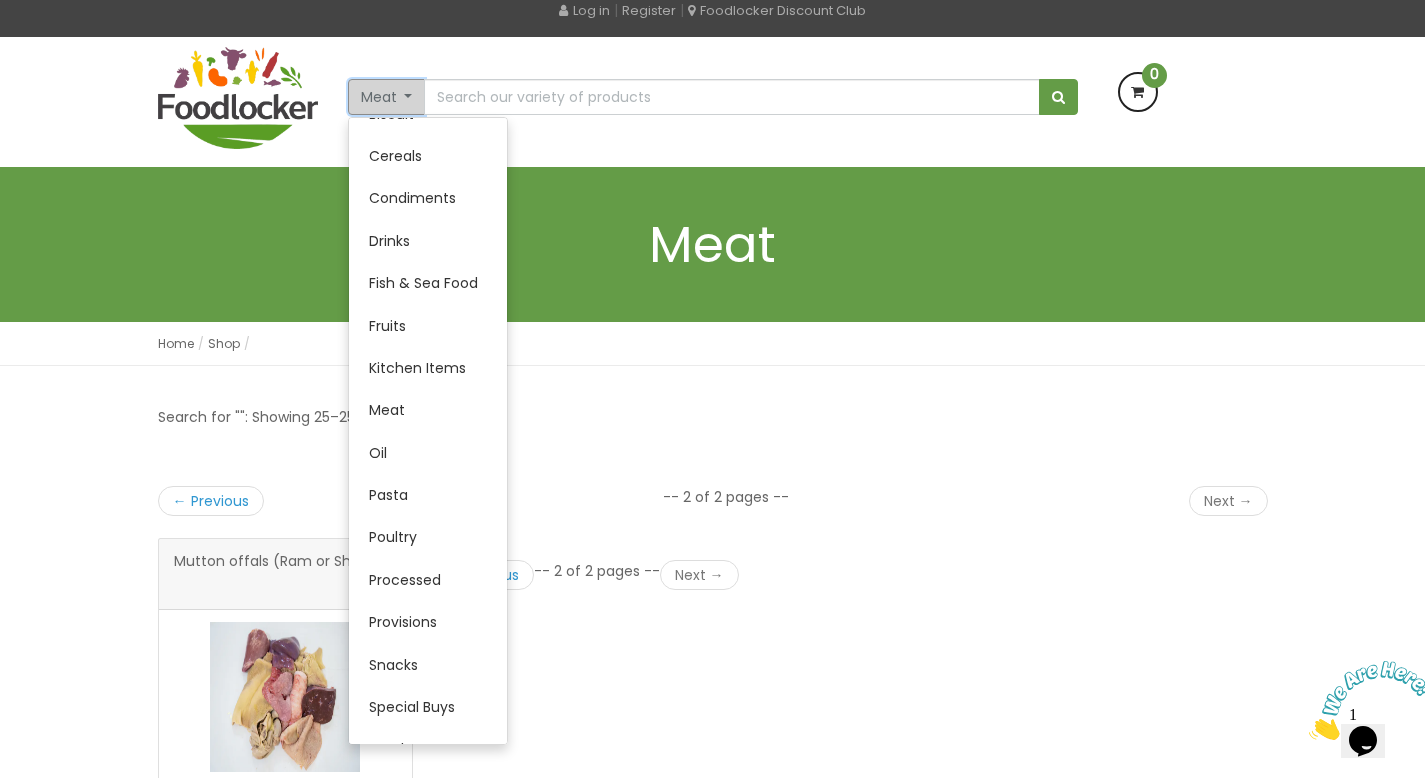 scroll, scrollTop: 136, scrollLeft: 0, axis: vertical 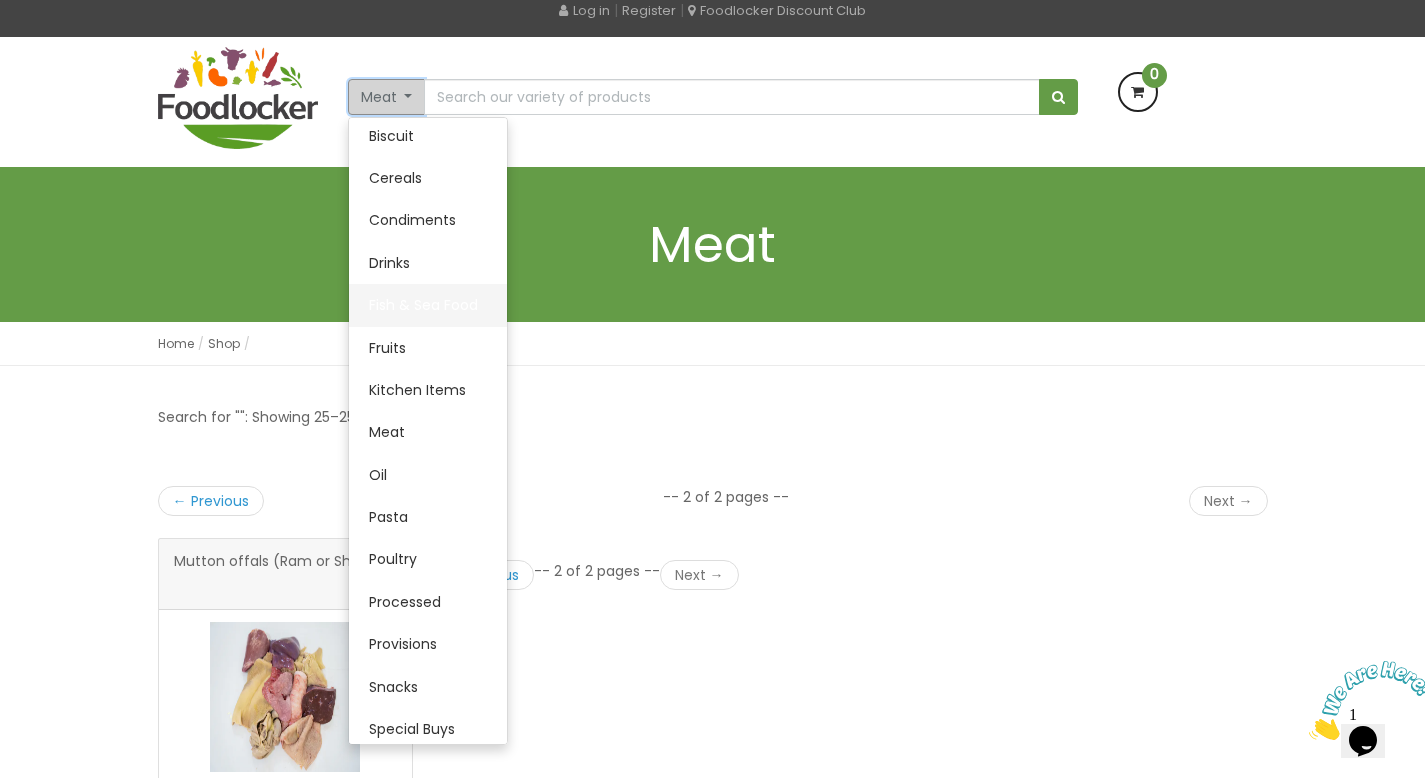 type 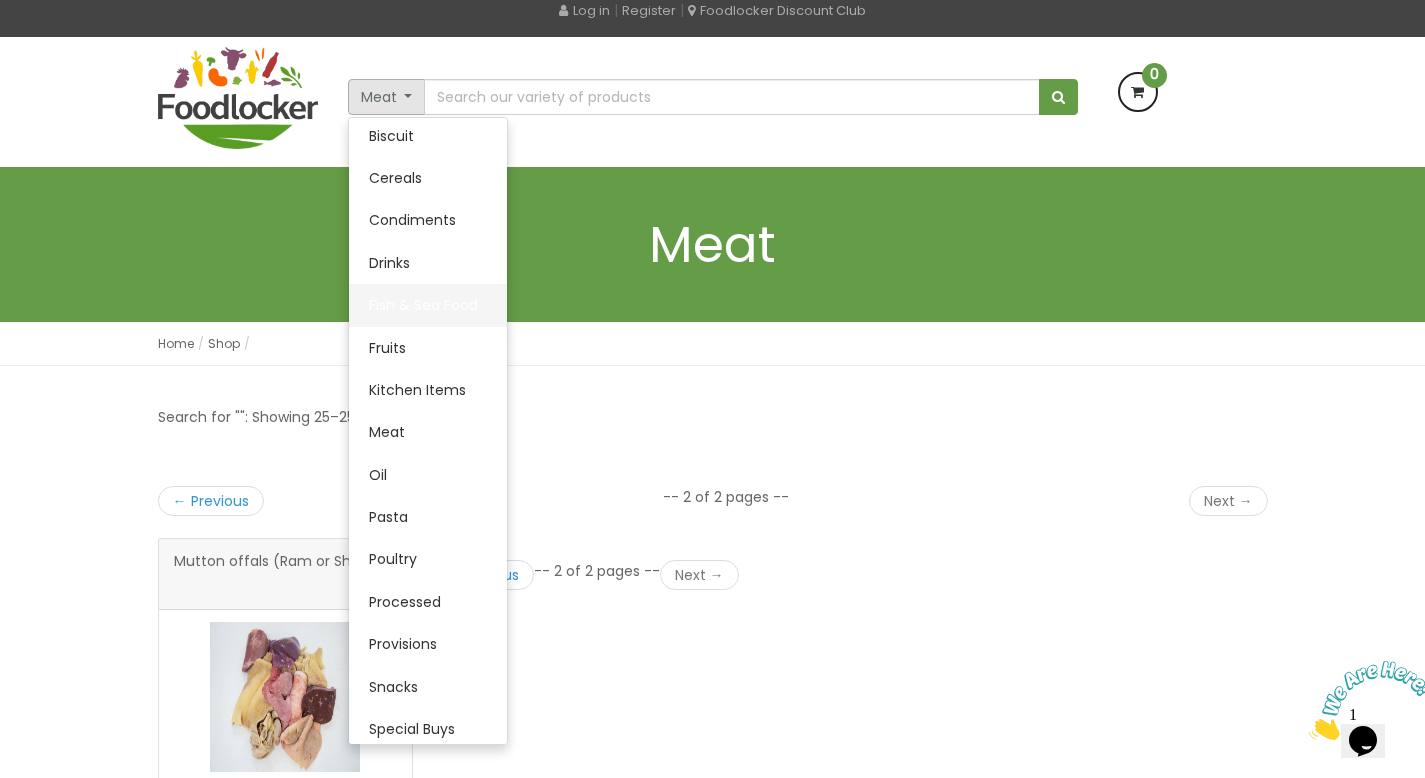 click on "Fish & Sea Food" at bounding box center (428, 305) 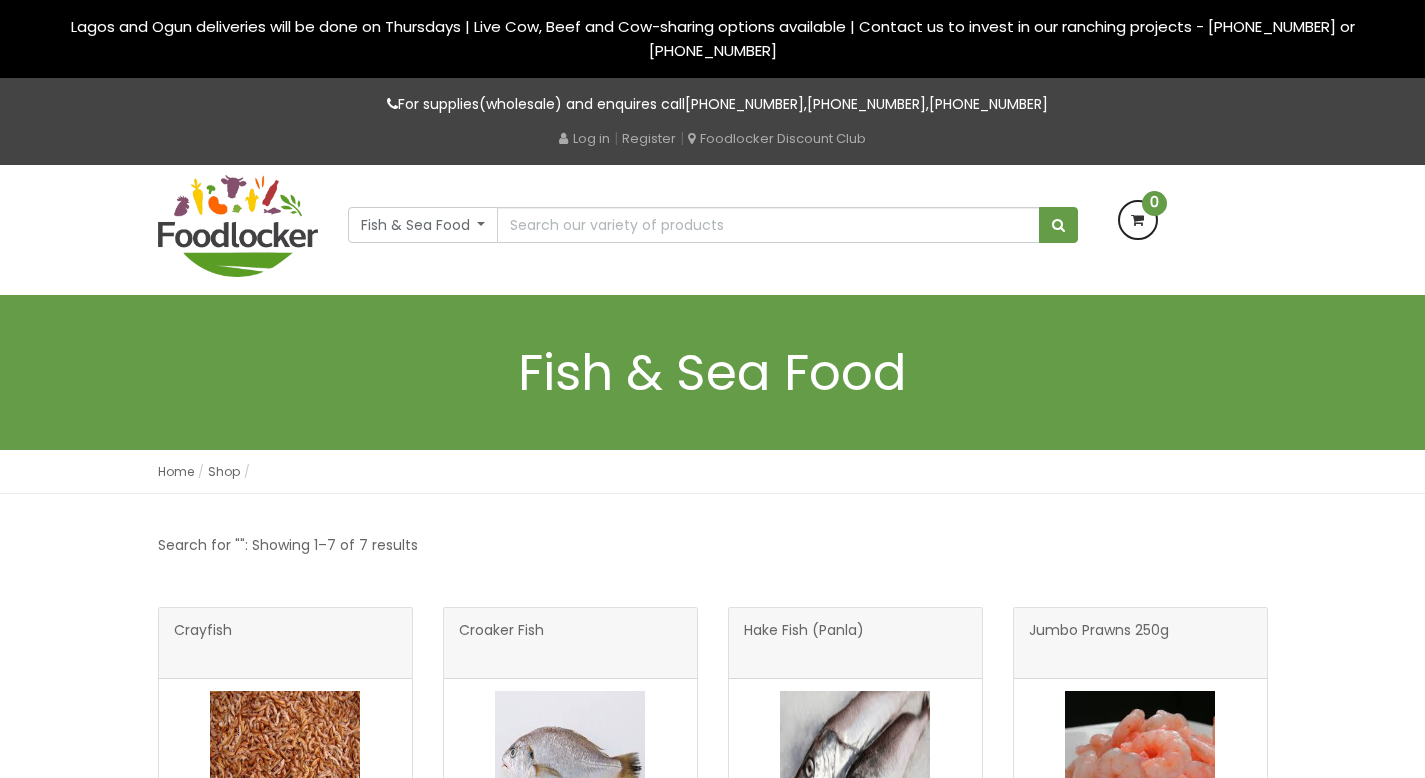 scroll, scrollTop: 0, scrollLeft: 0, axis: both 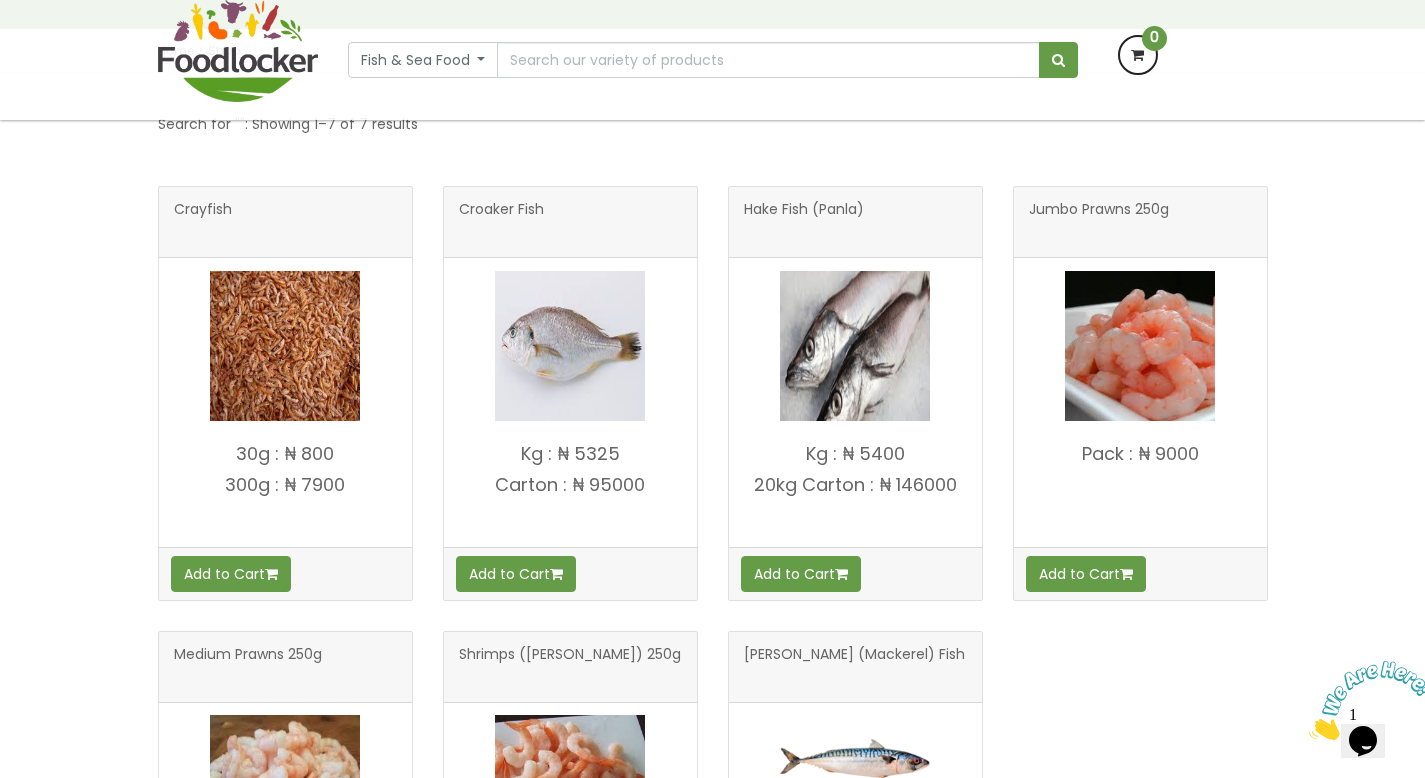 drag, startPoint x: 1436, startPoint y: 71, endPoint x: 1409, endPoint y: 194, distance: 125.92855 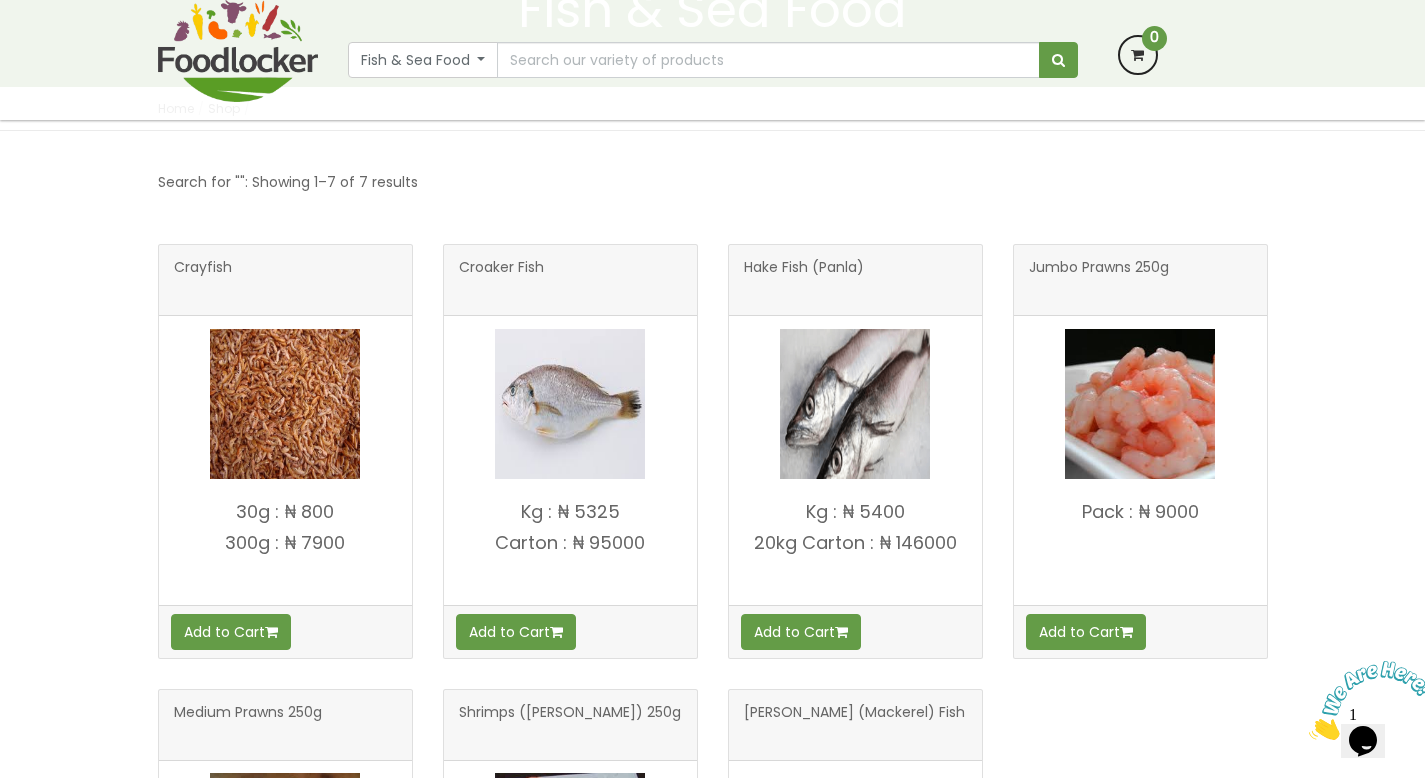 scroll, scrollTop: 231, scrollLeft: 0, axis: vertical 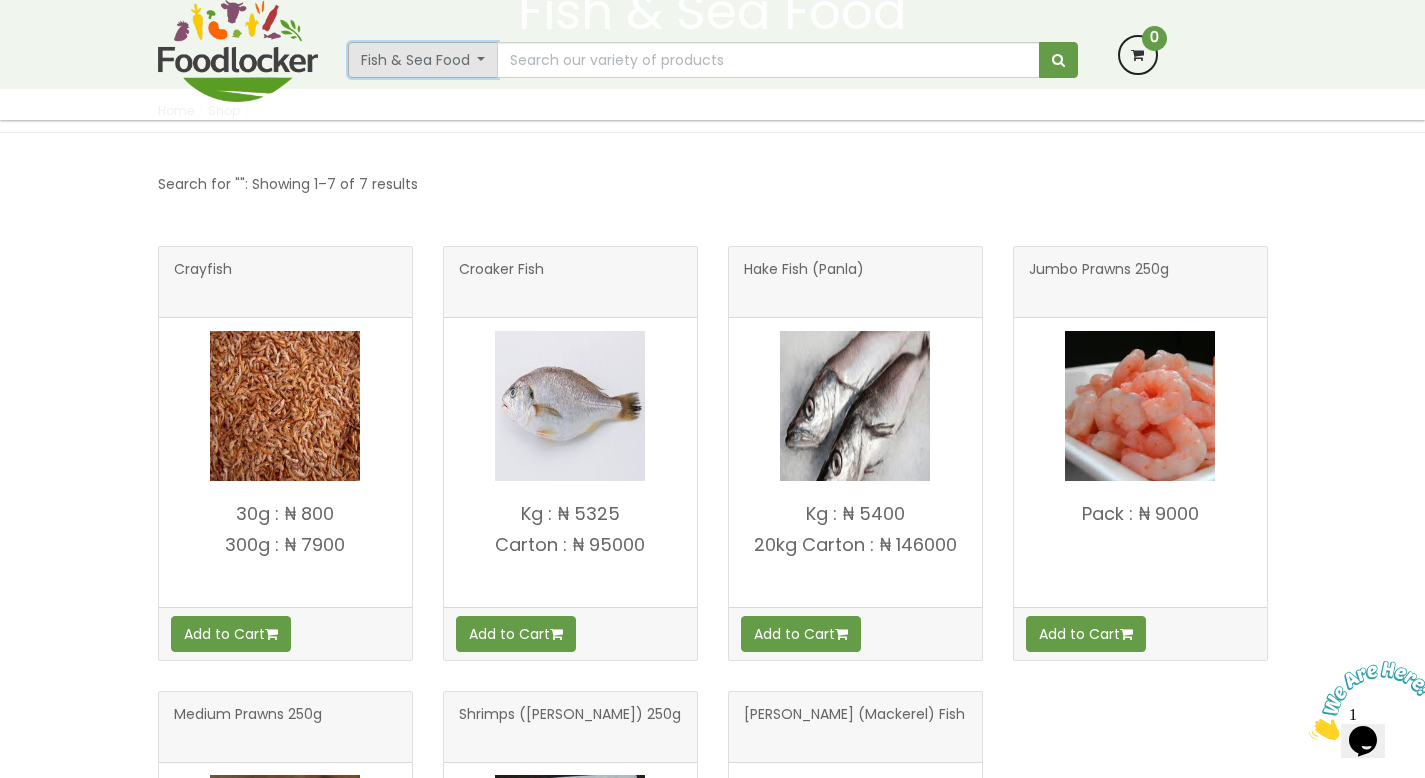 click on "Fish & Sea Food" at bounding box center (423, 60) 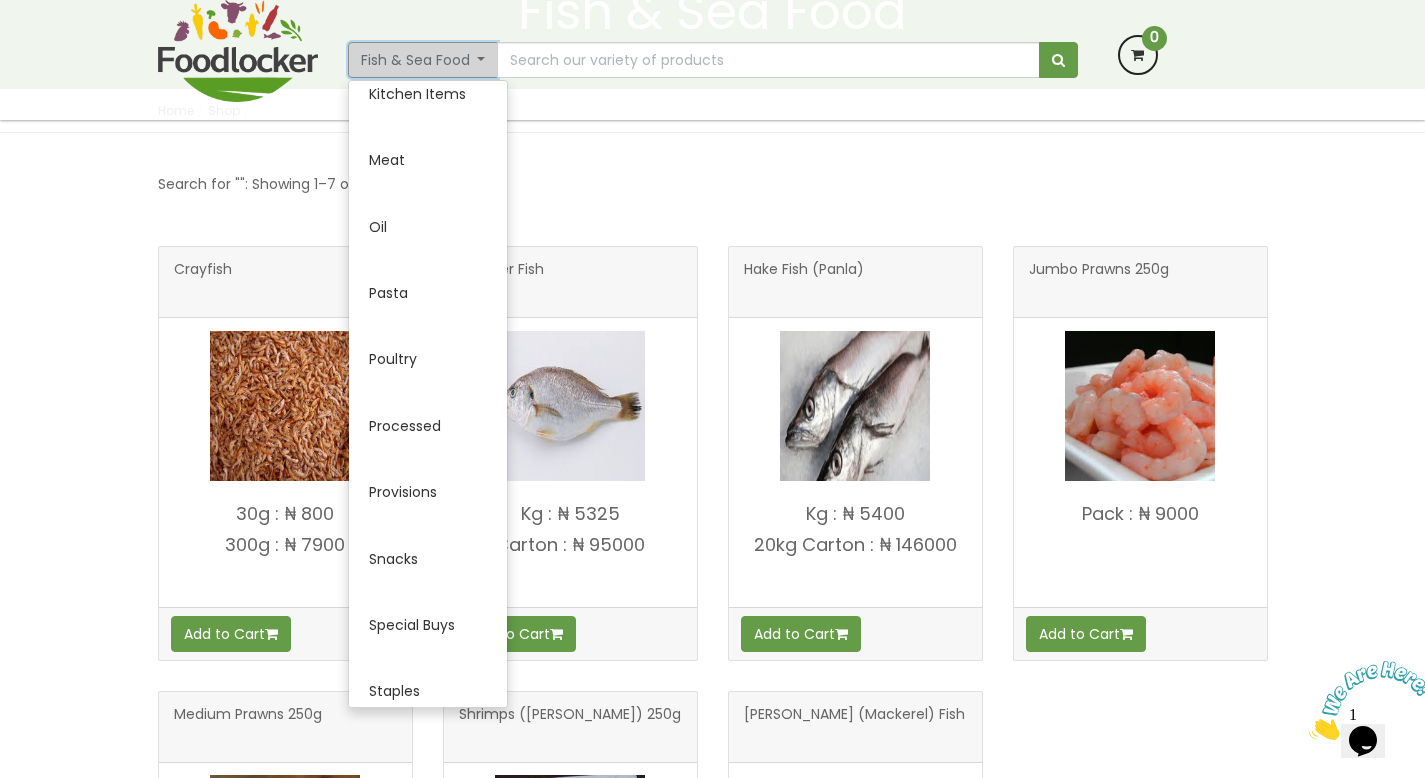 scroll, scrollTop: 659, scrollLeft: 0, axis: vertical 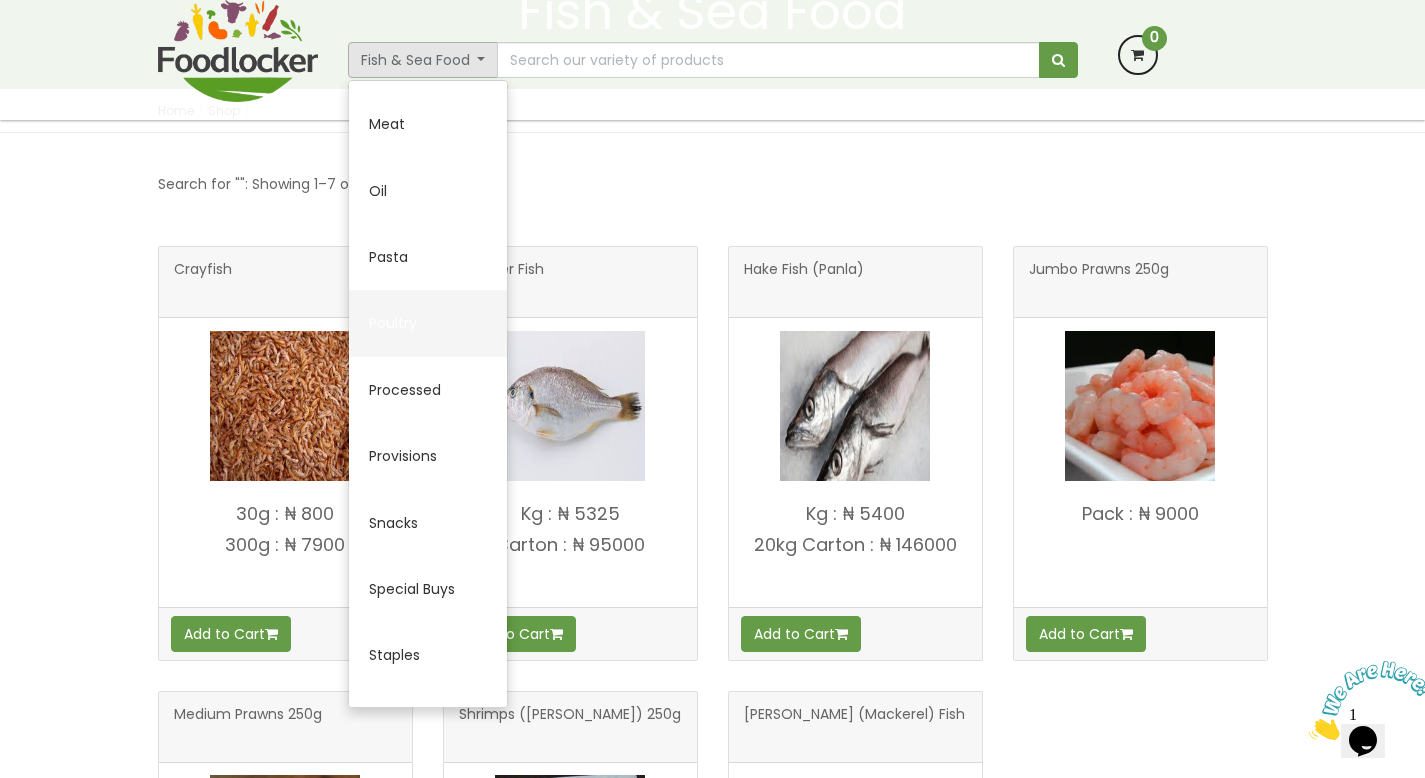 click on "Poultry" at bounding box center [428, 323] 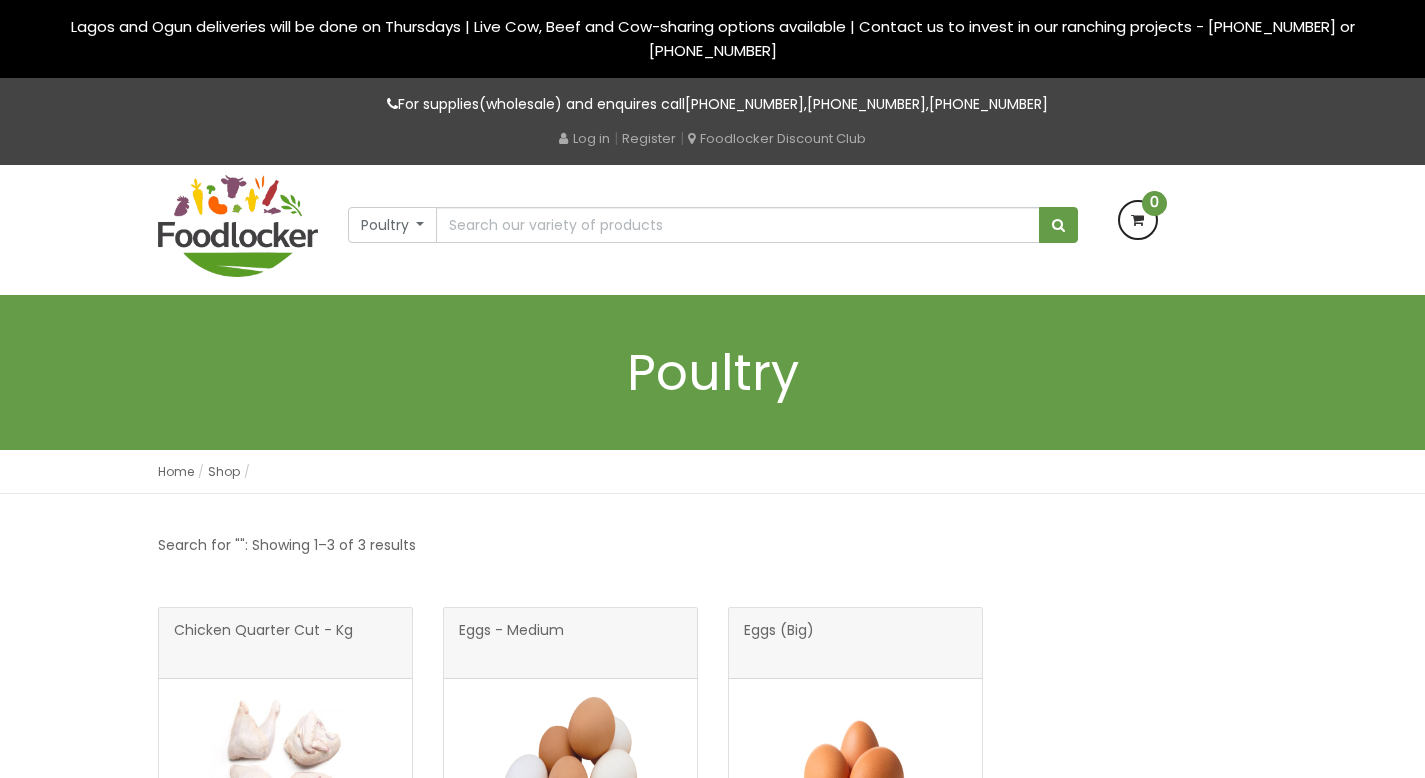 scroll, scrollTop: 0, scrollLeft: 0, axis: both 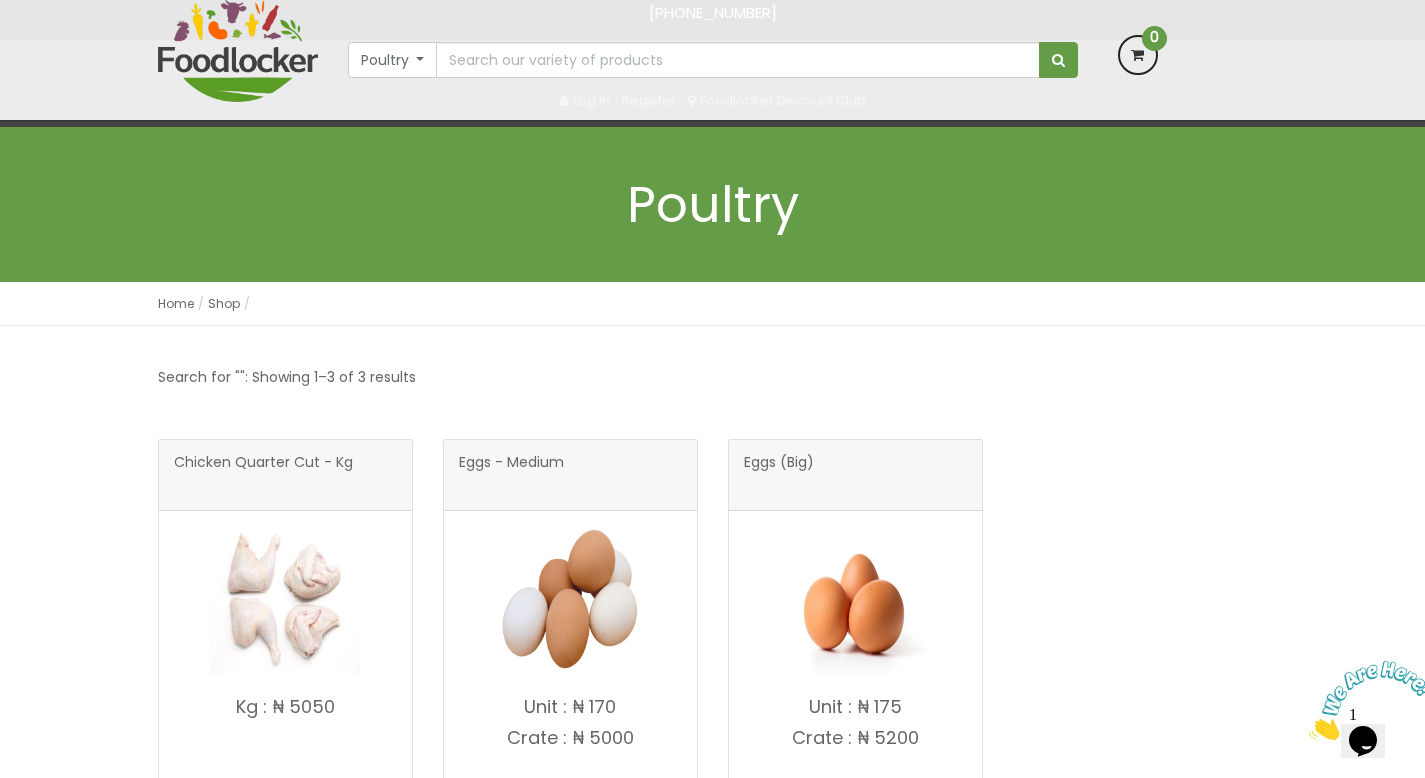 drag, startPoint x: 1439, startPoint y: 121, endPoint x: 1439, endPoint y: 83, distance: 38 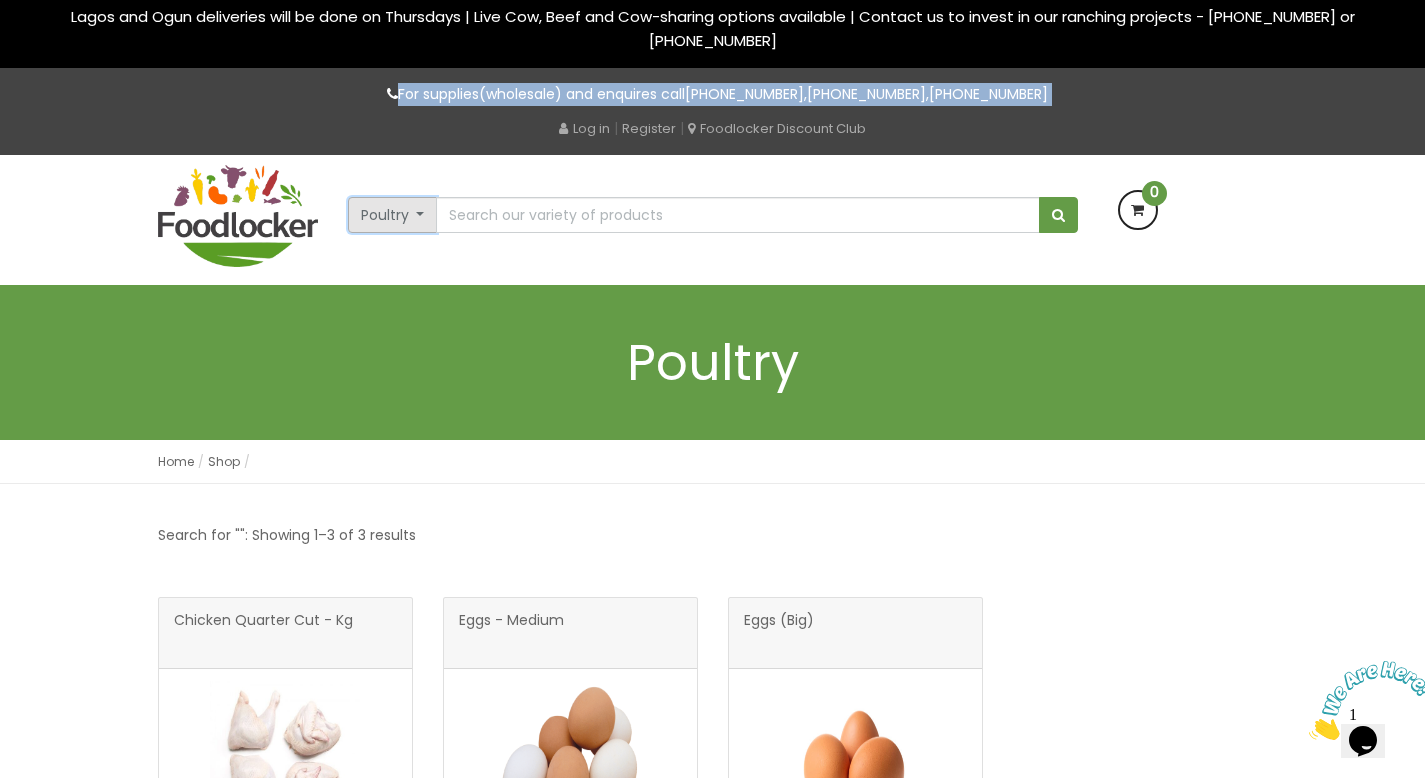 click on "Poultry" at bounding box center (393, 215) 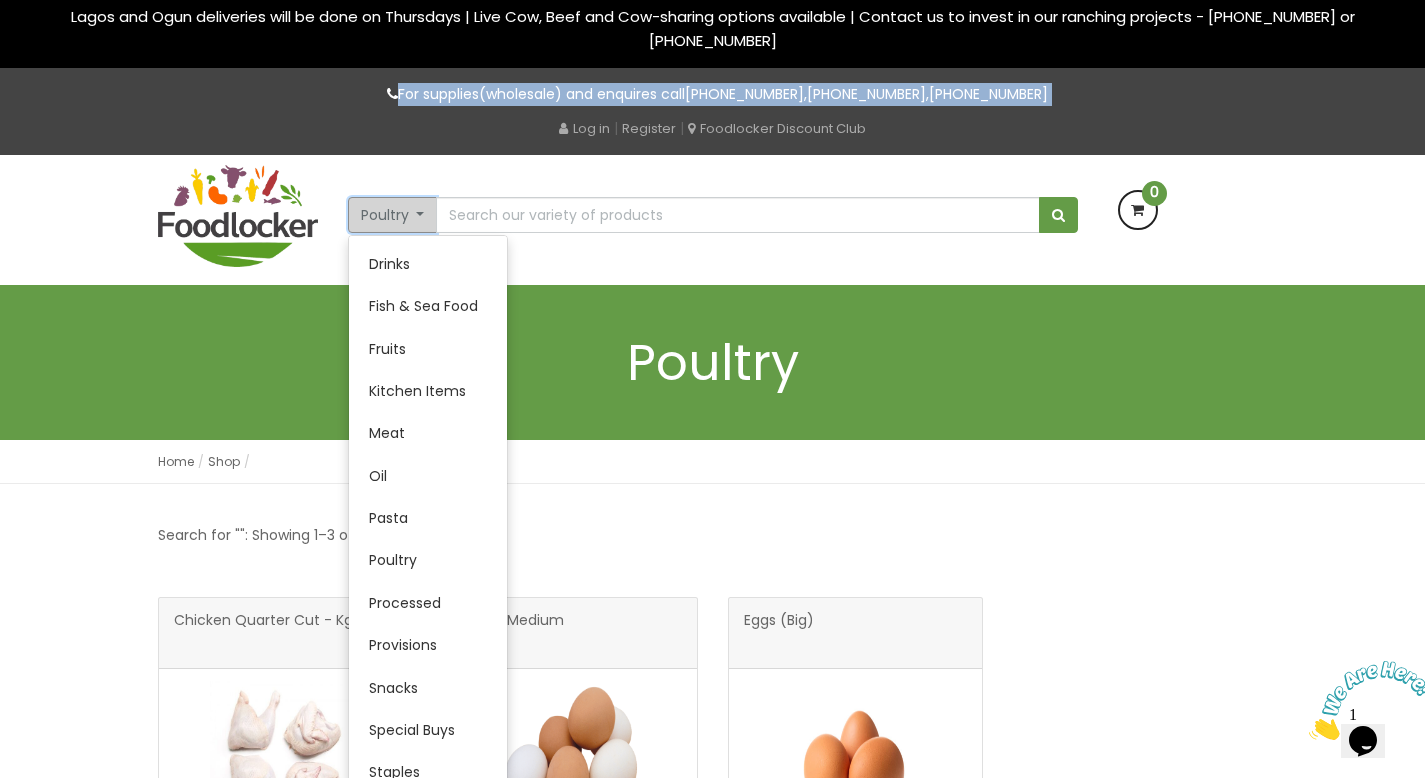 scroll, scrollTop: 260, scrollLeft: 0, axis: vertical 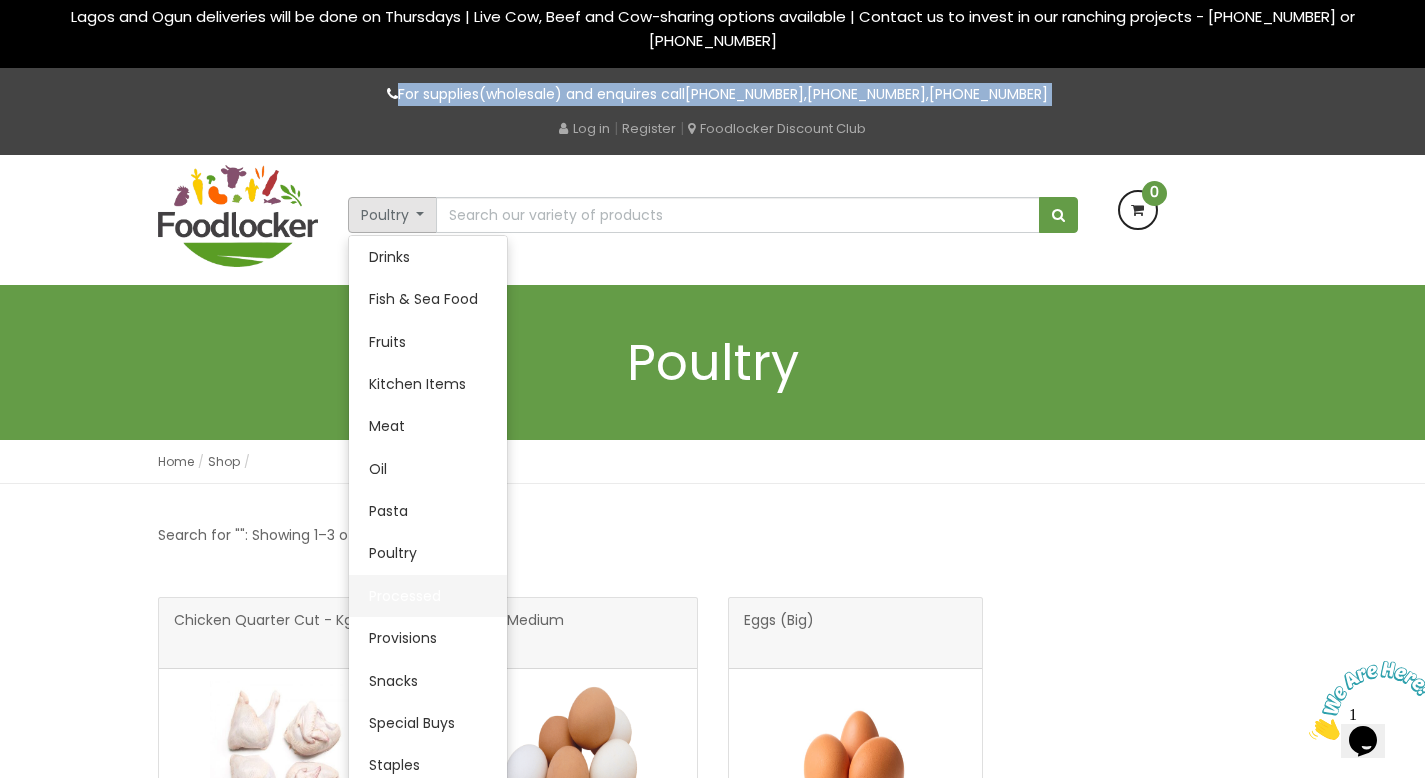 click on "Processed" at bounding box center [428, 596] 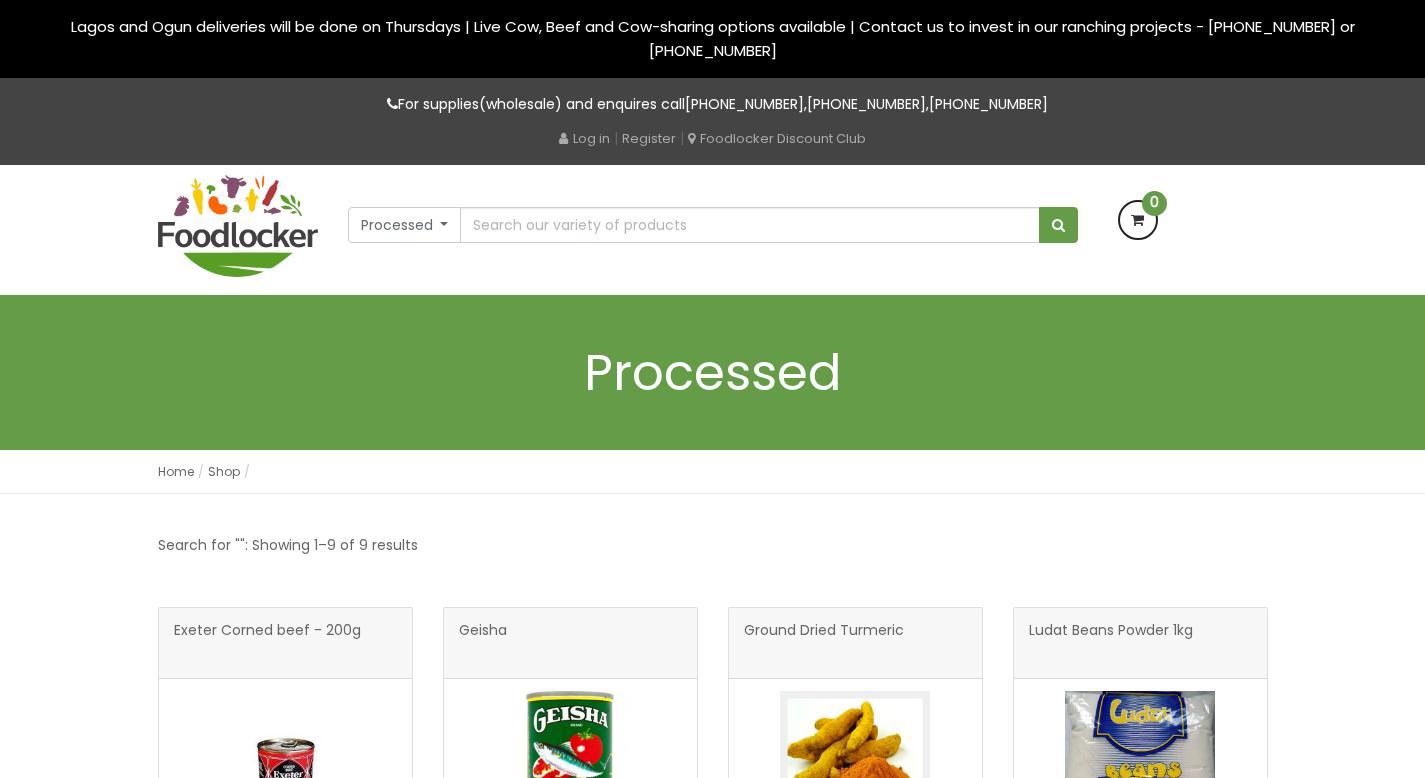 scroll, scrollTop: 0, scrollLeft: 0, axis: both 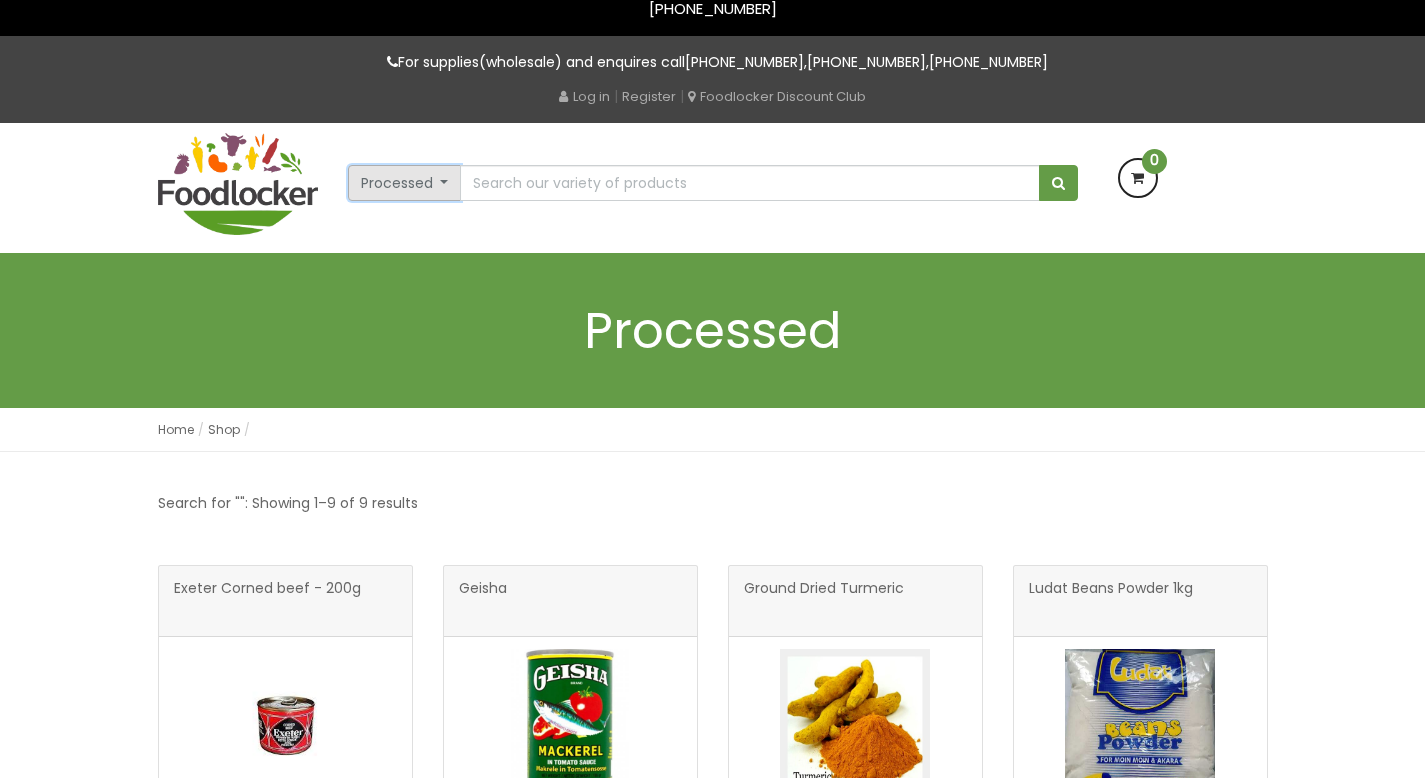 click on "Processed" at bounding box center [405, 183] 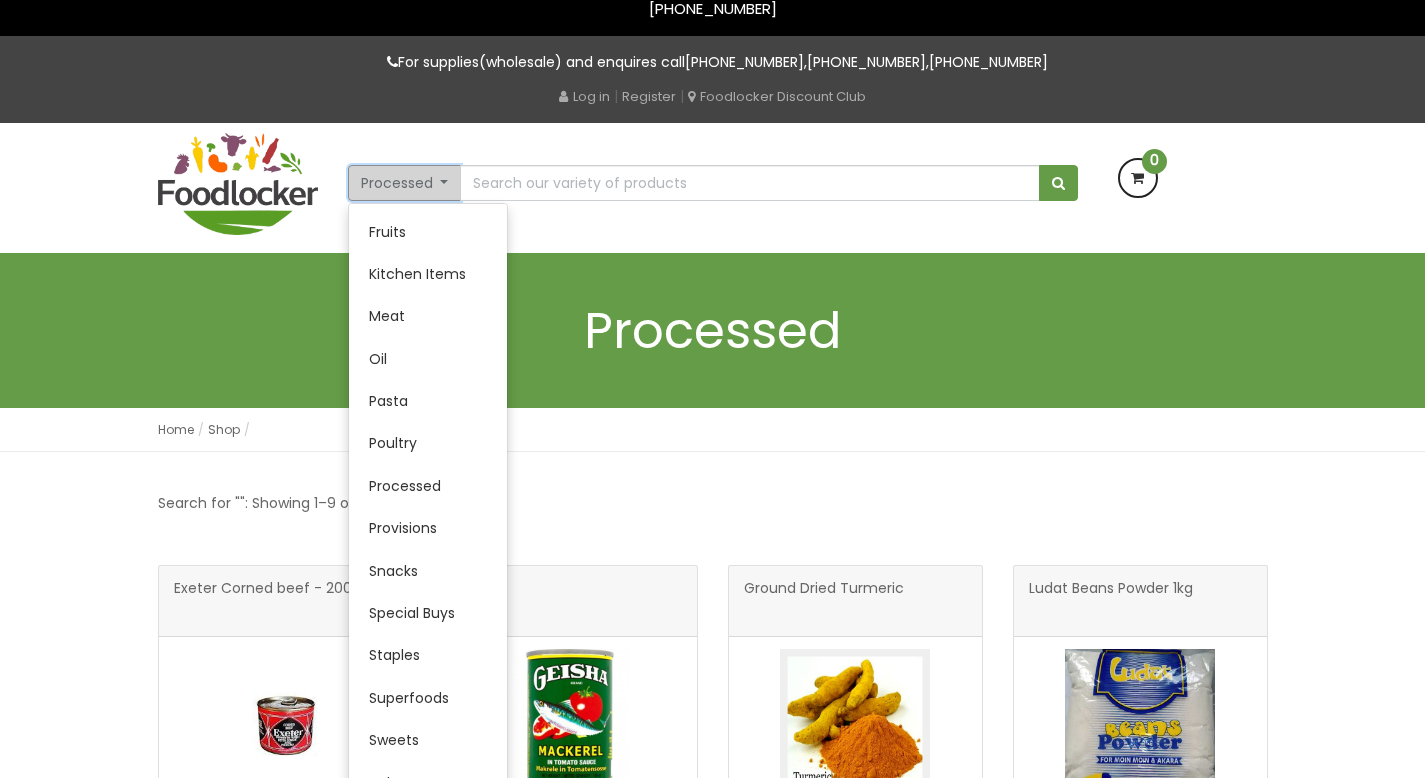 scroll, scrollTop: 359, scrollLeft: 0, axis: vertical 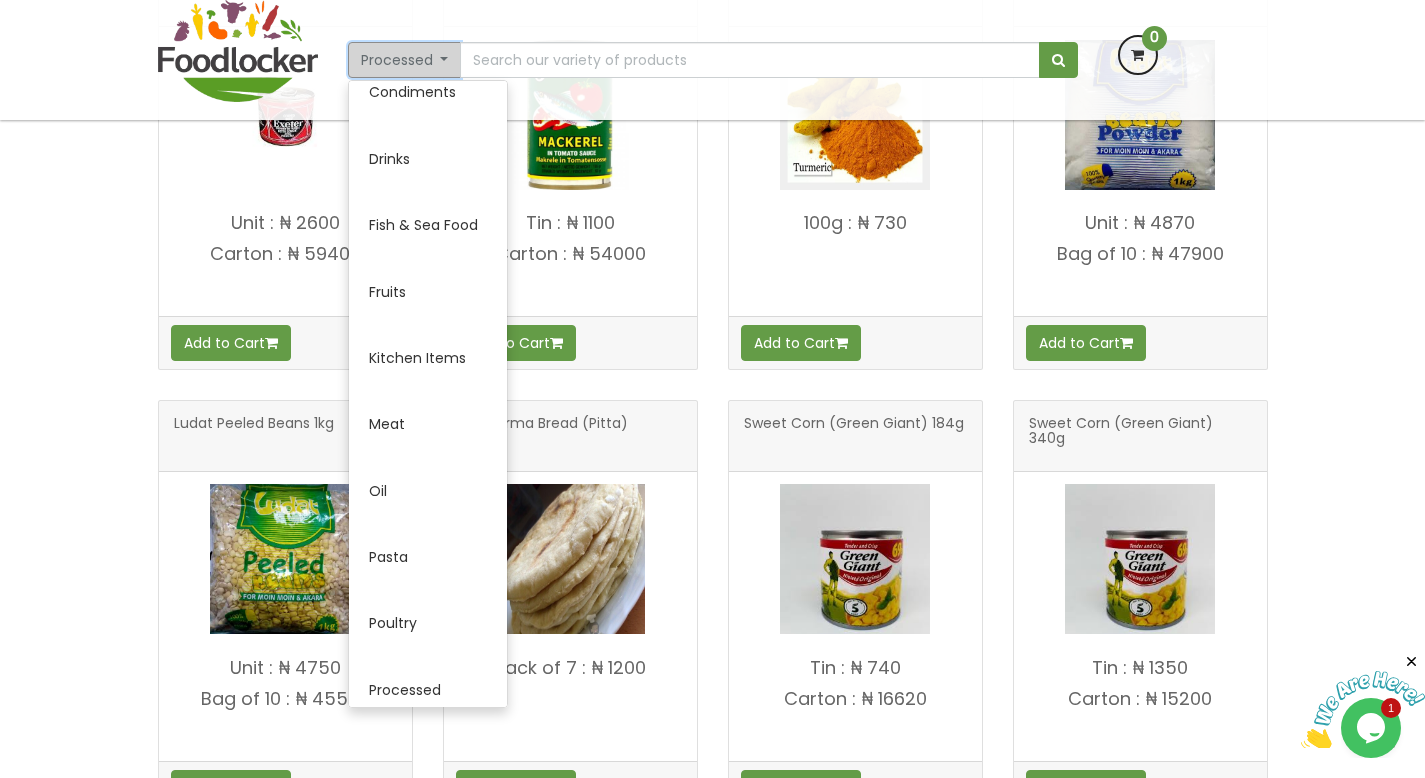 drag, startPoint x: 1439, startPoint y: 166, endPoint x: 1413, endPoint y: 332, distance: 168.0238 